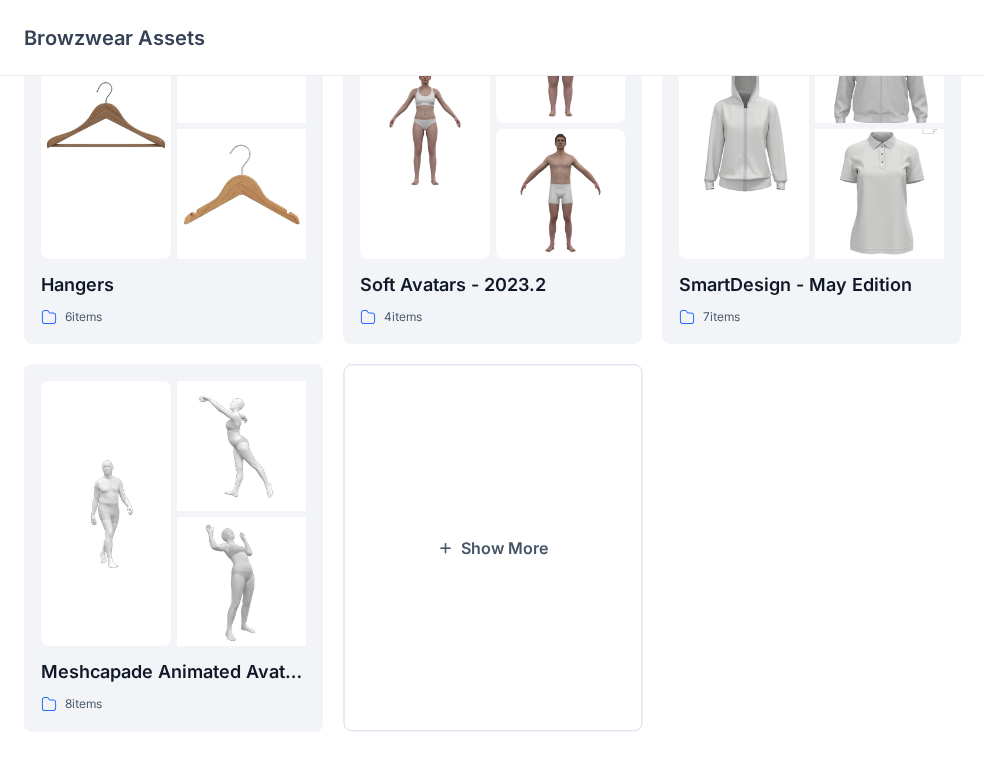 scroll, scrollTop: 515, scrollLeft: 0, axis: vertical 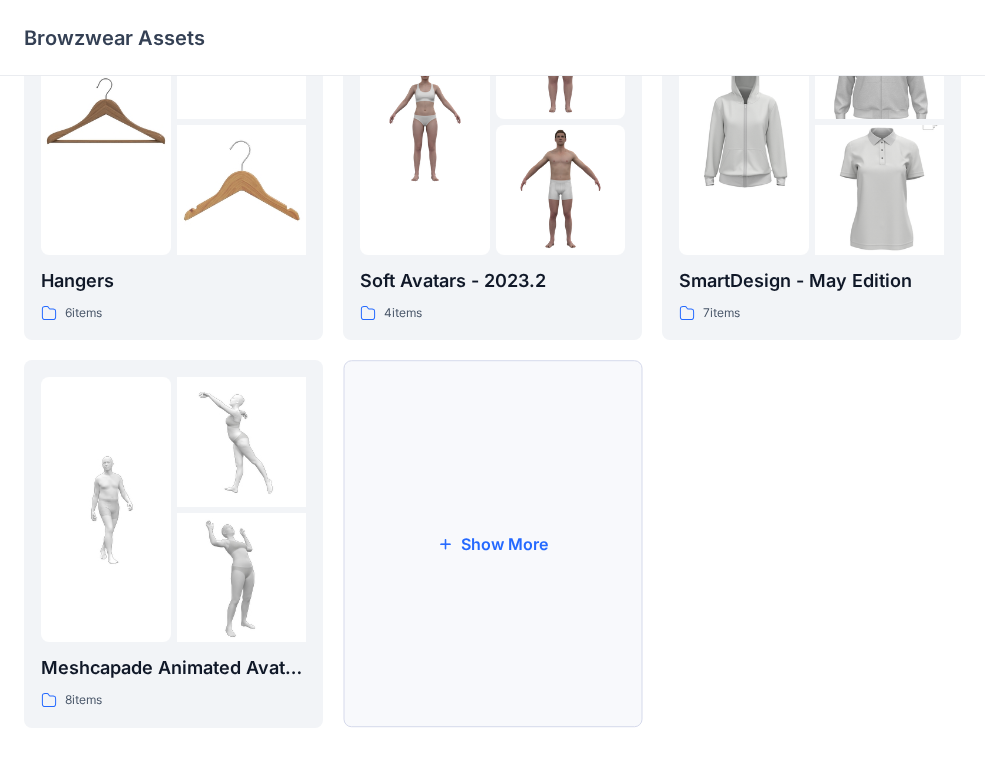 click on "Show More" at bounding box center [492, 544] 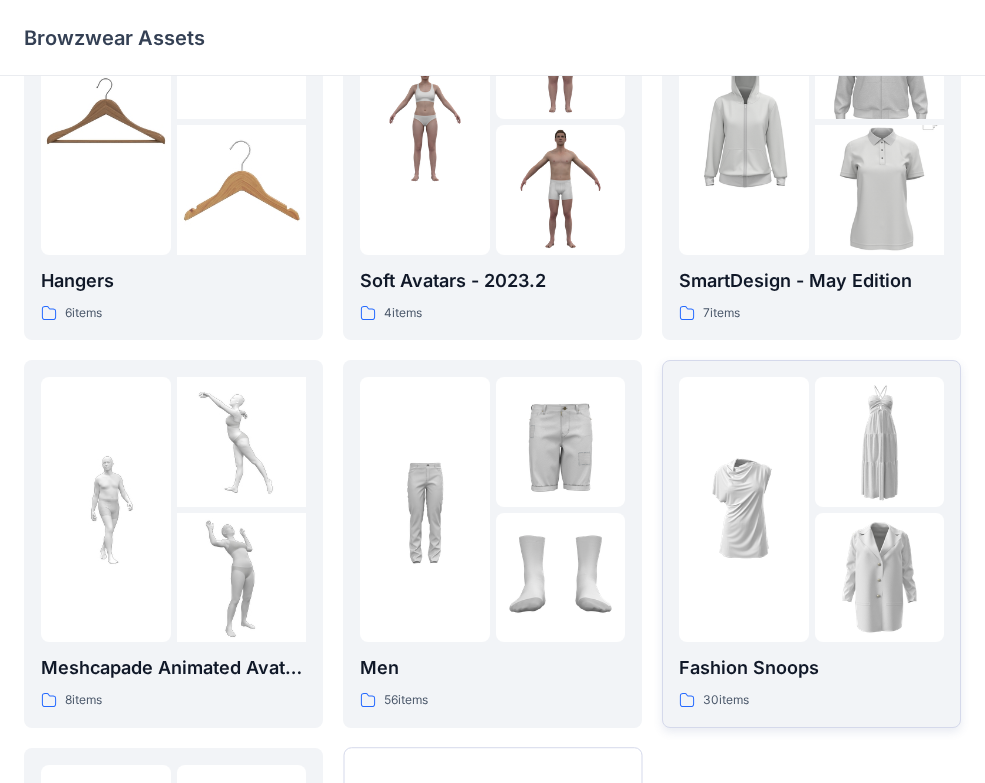 click at bounding box center [880, 442] 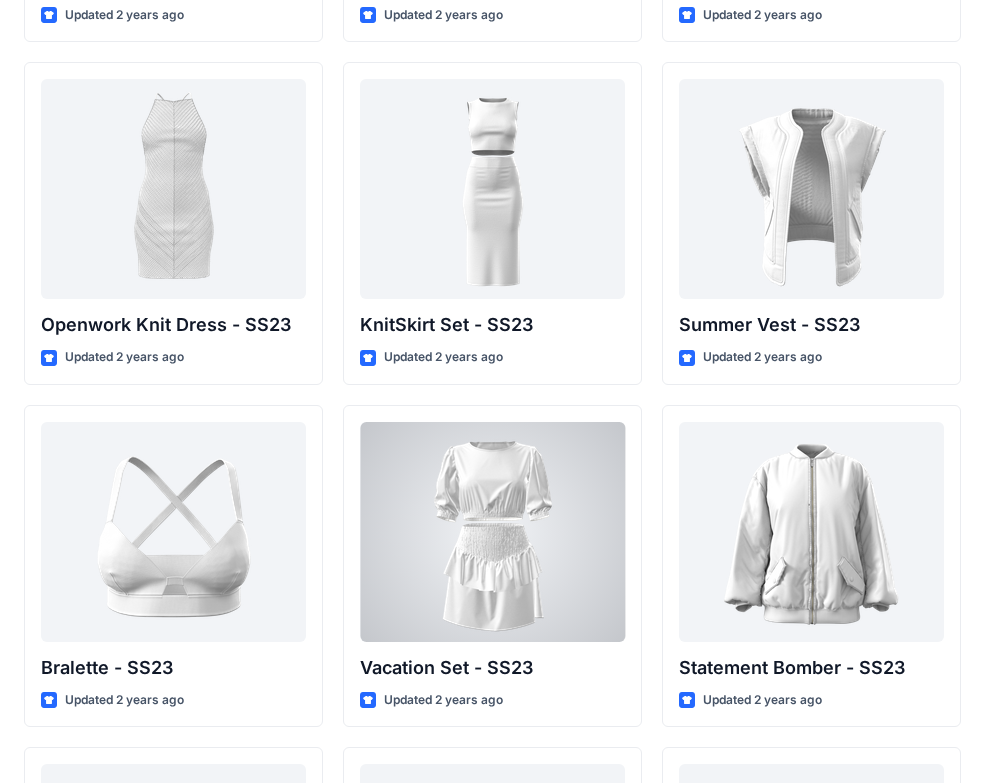 scroll, scrollTop: 2095, scrollLeft: 0, axis: vertical 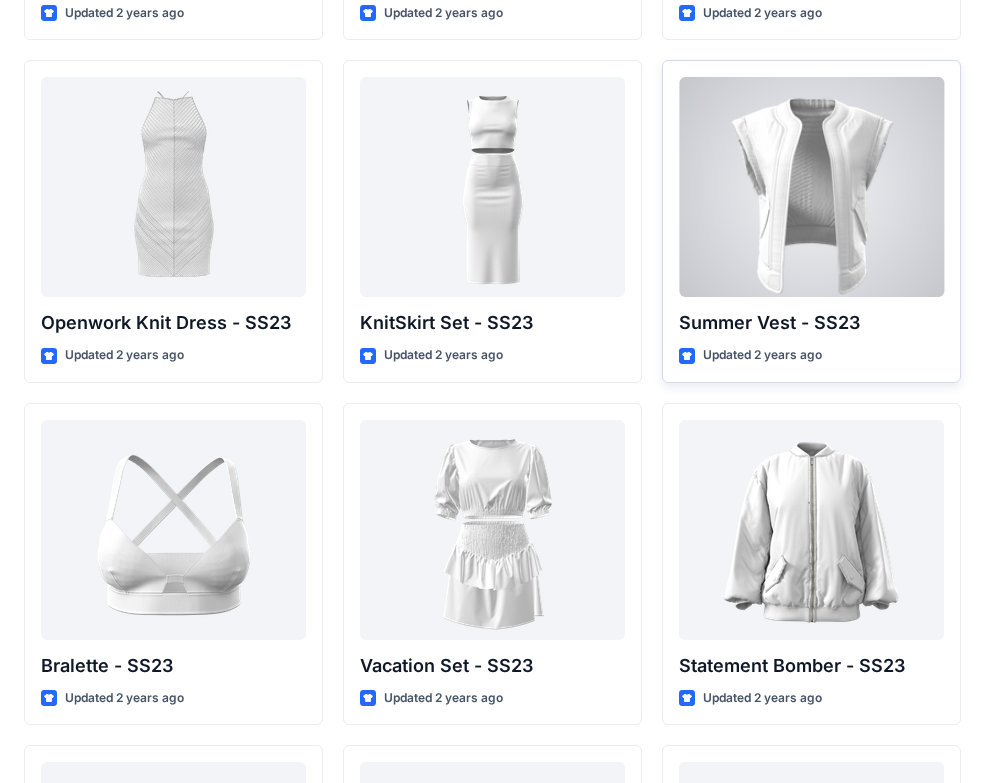 click at bounding box center (811, 187) 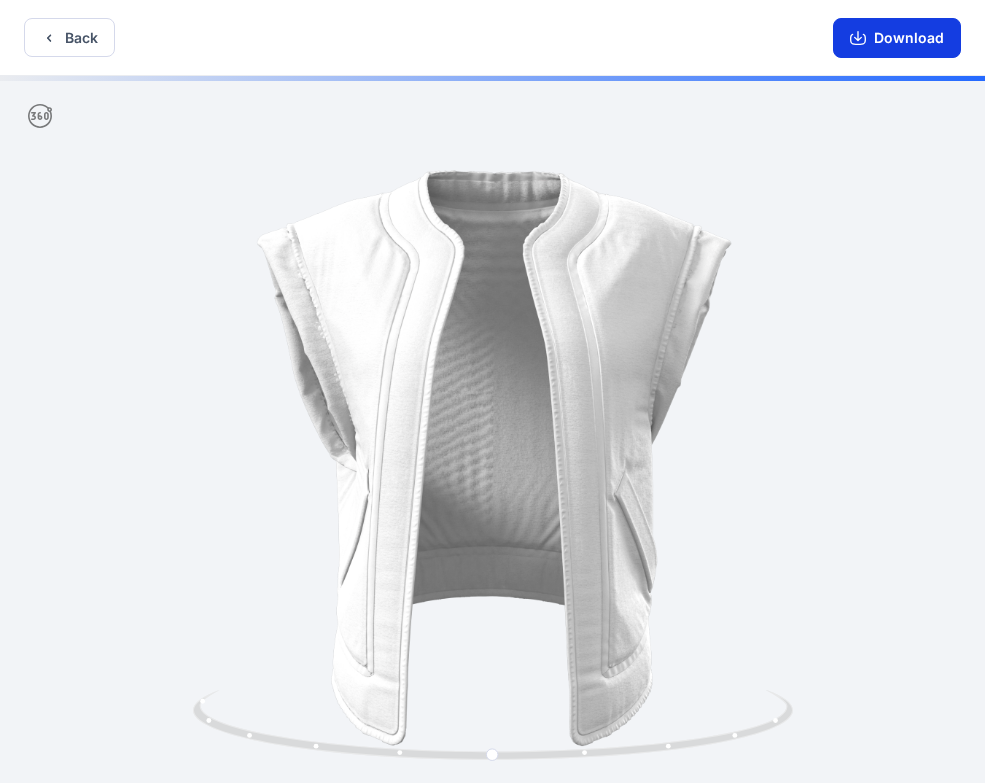 click on "Download" at bounding box center (897, 38) 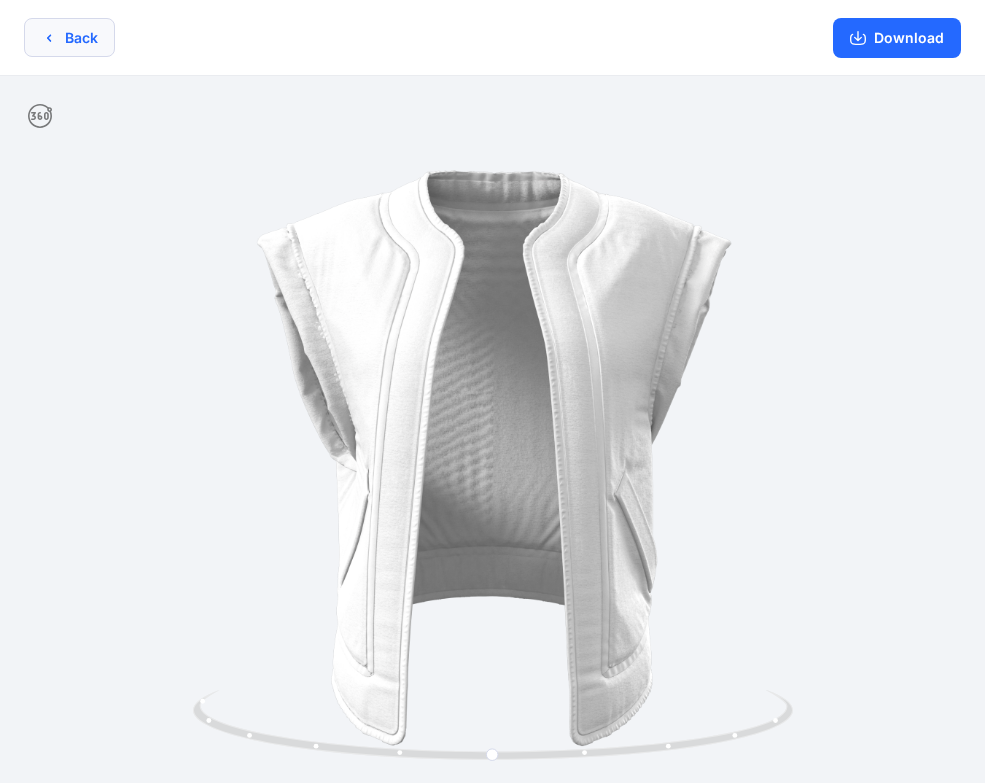 click on "Back" at bounding box center (69, 37) 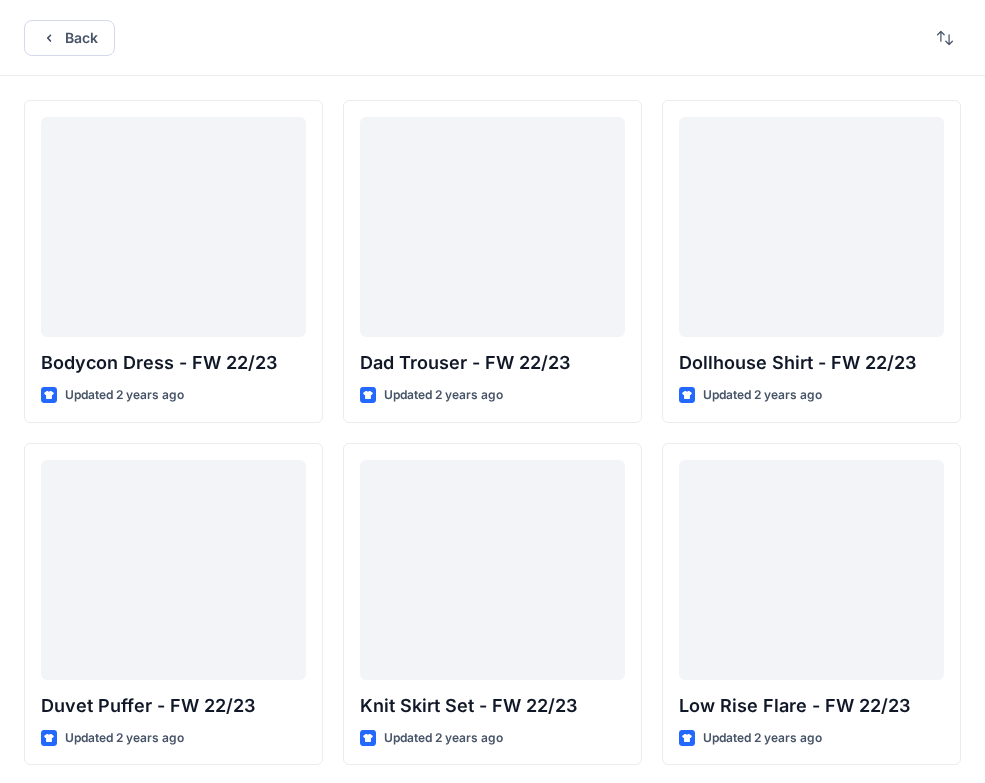 scroll, scrollTop: 2095, scrollLeft: 0, axis: vertical 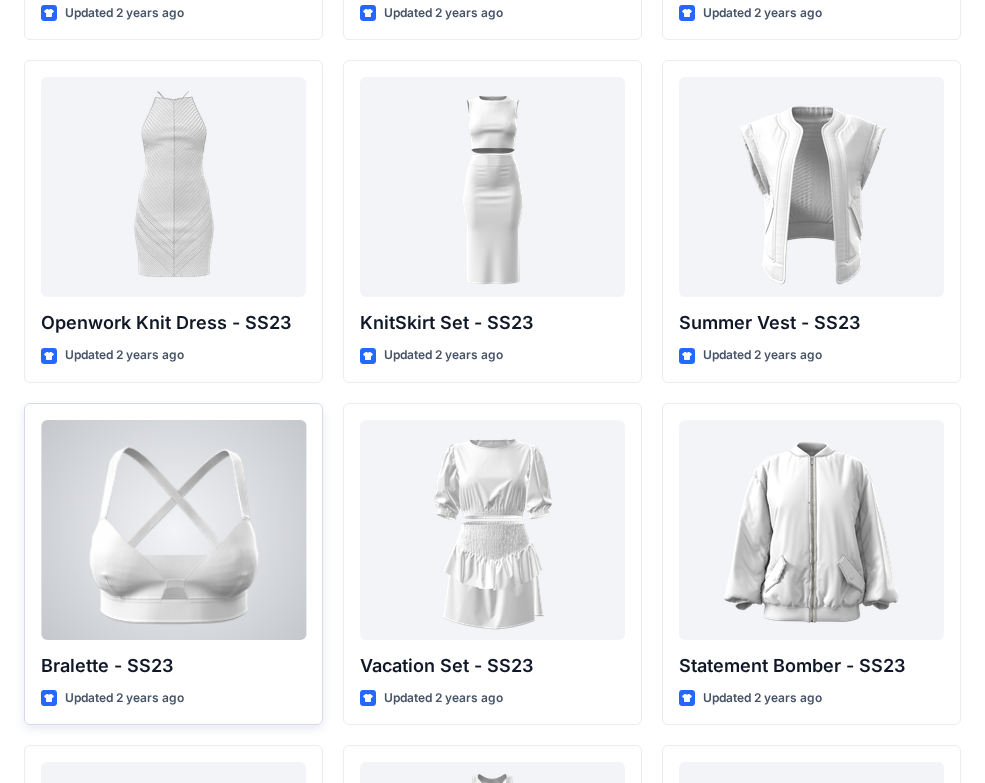 click at bounding box center (173, 530) 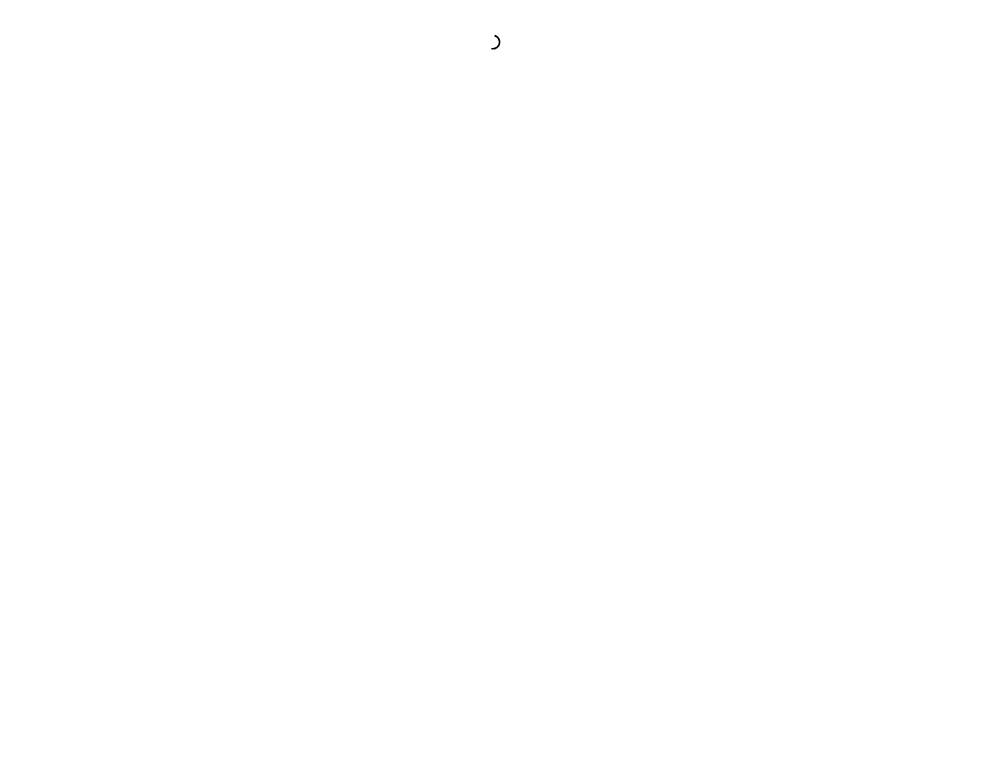 scroll, scrollTop: 0, scrollLeft: 0, axis: both 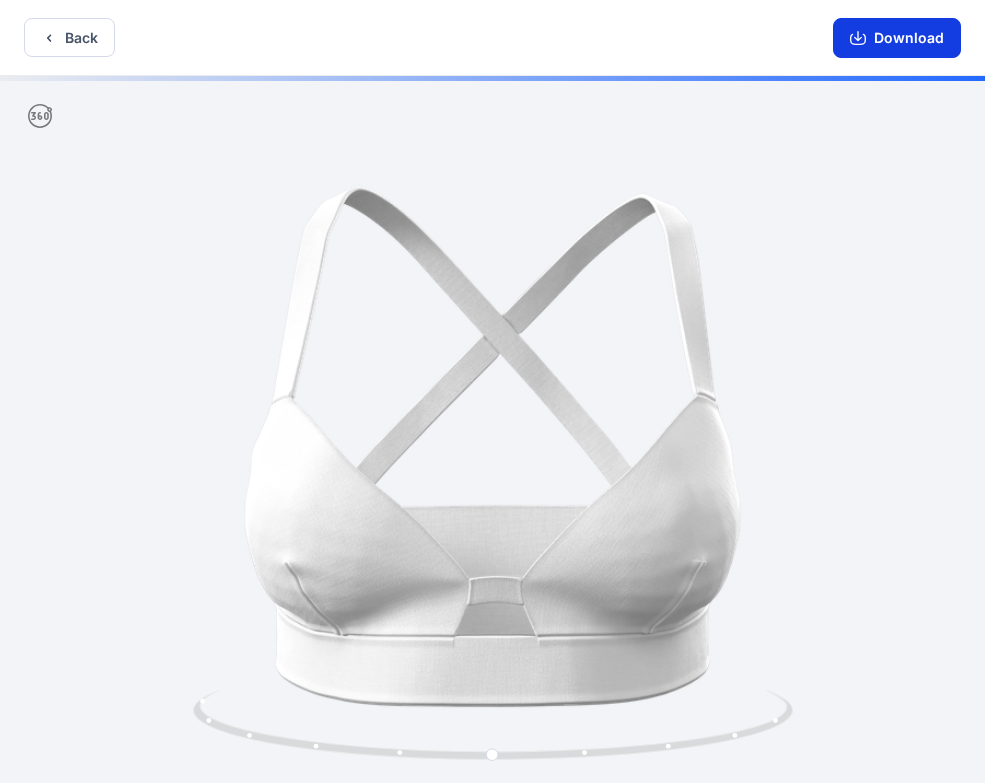 click on "Download" at bounding box center [897, 38] 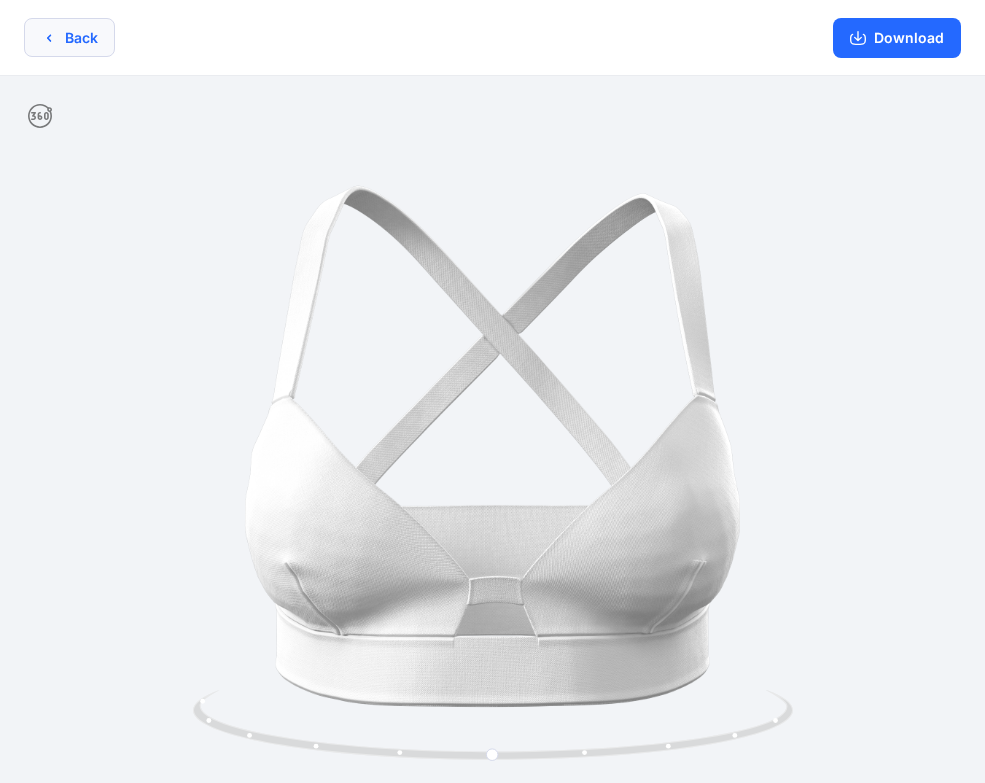 click on "Back" at bounding box center (69, 37) 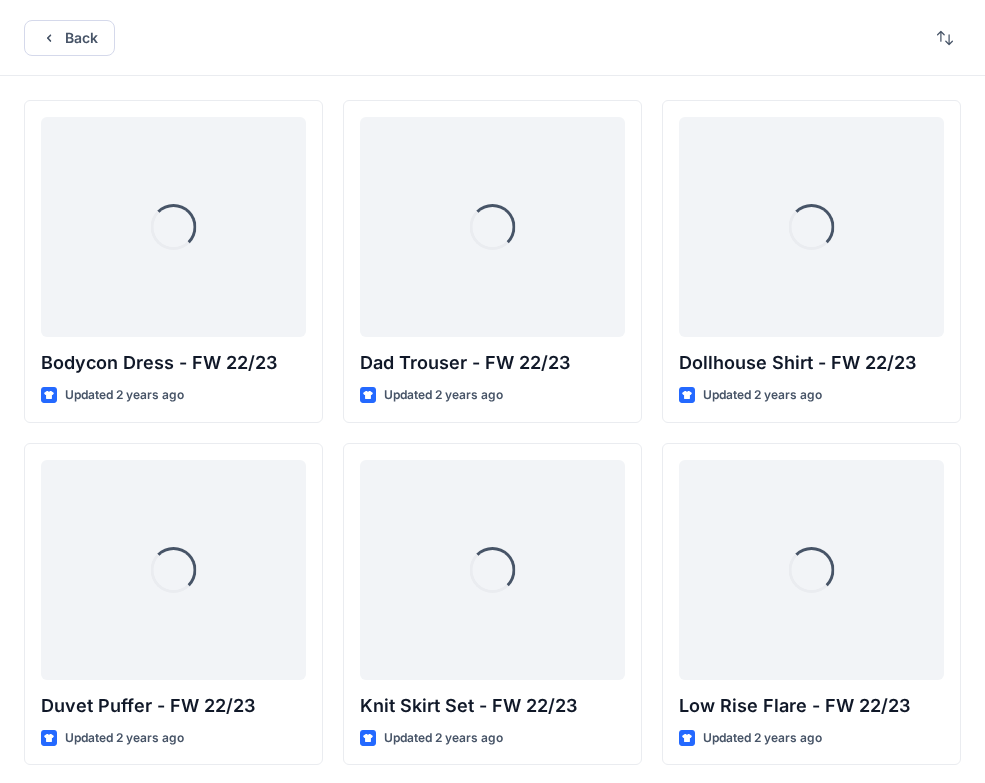 scroll, scrollTop: 2095, scrollLeft: 0, axis: vertical 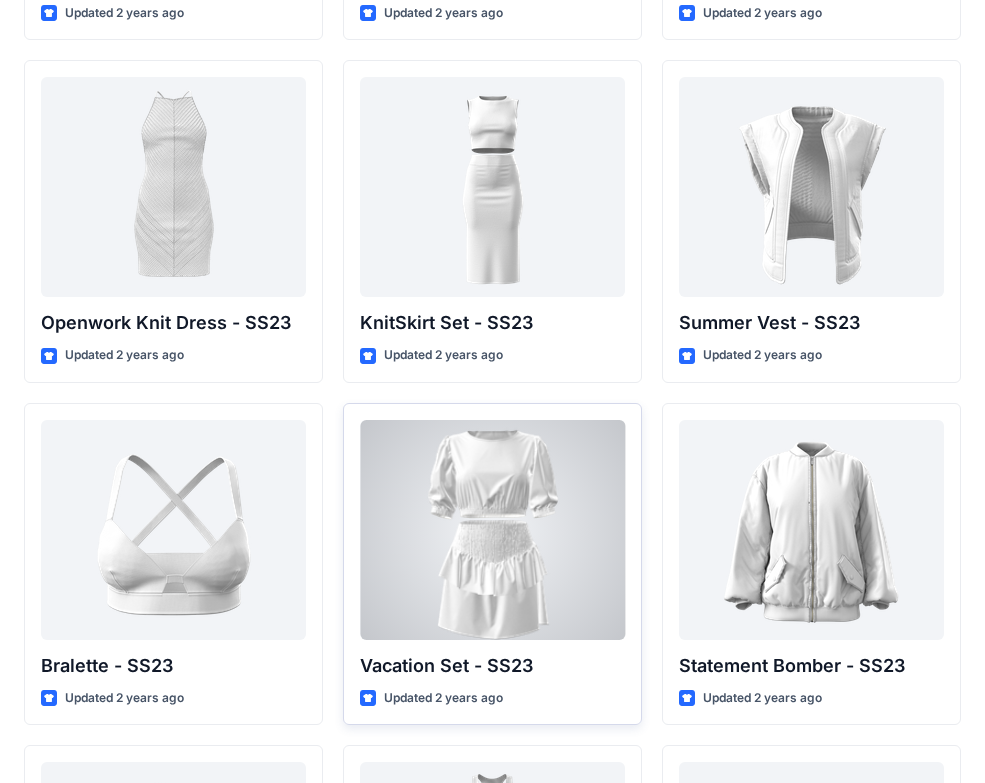 click at bounding box center (492, 530) 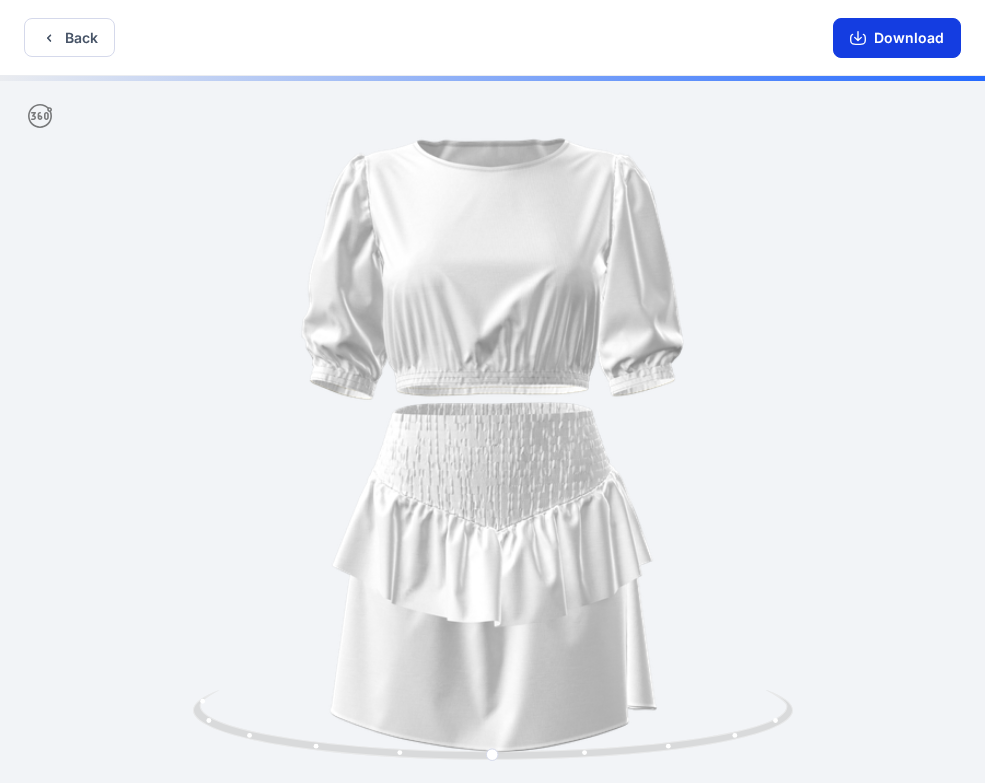 click on "Download" at bounding box center [897, 38] 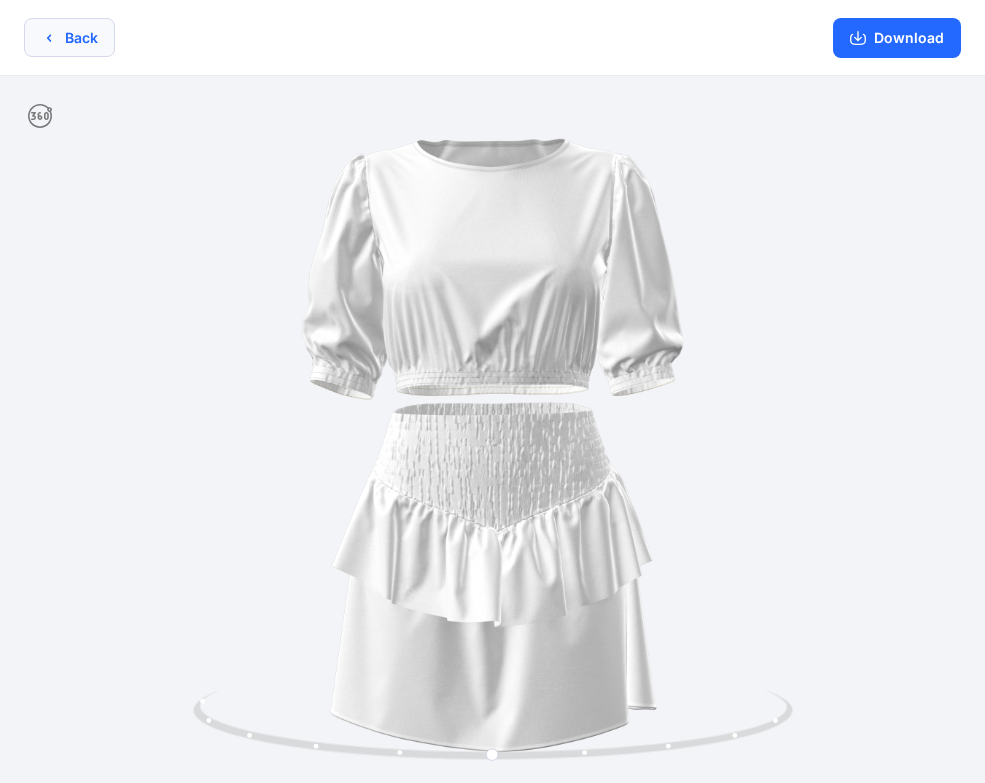 click 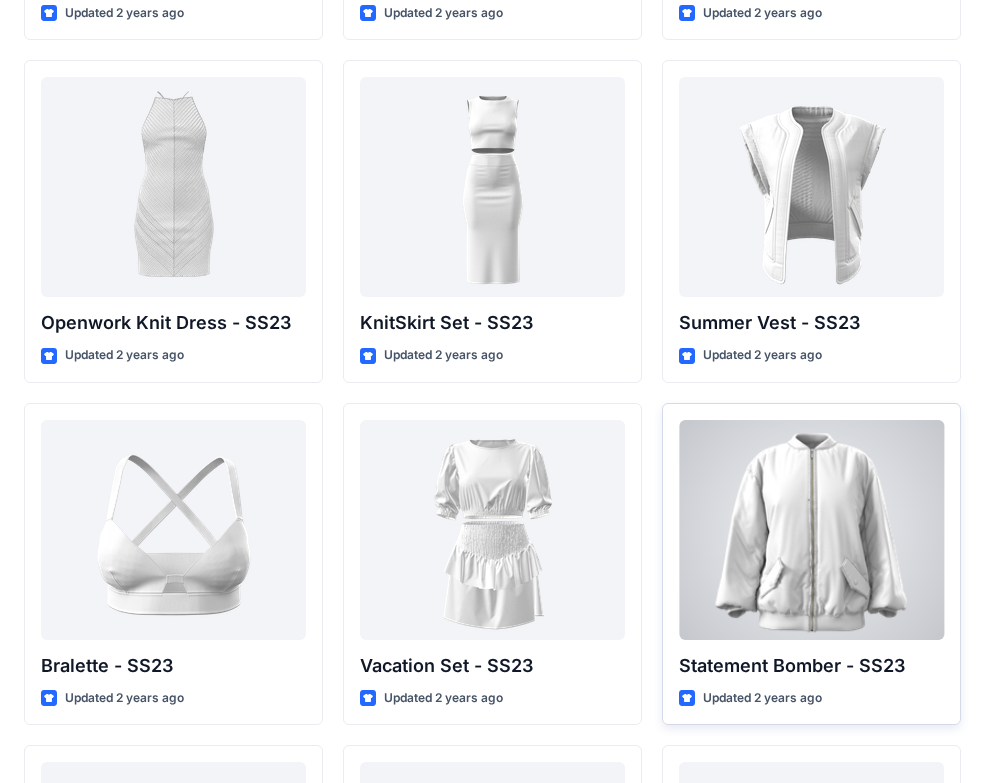 click at bounding box center (811, 530) 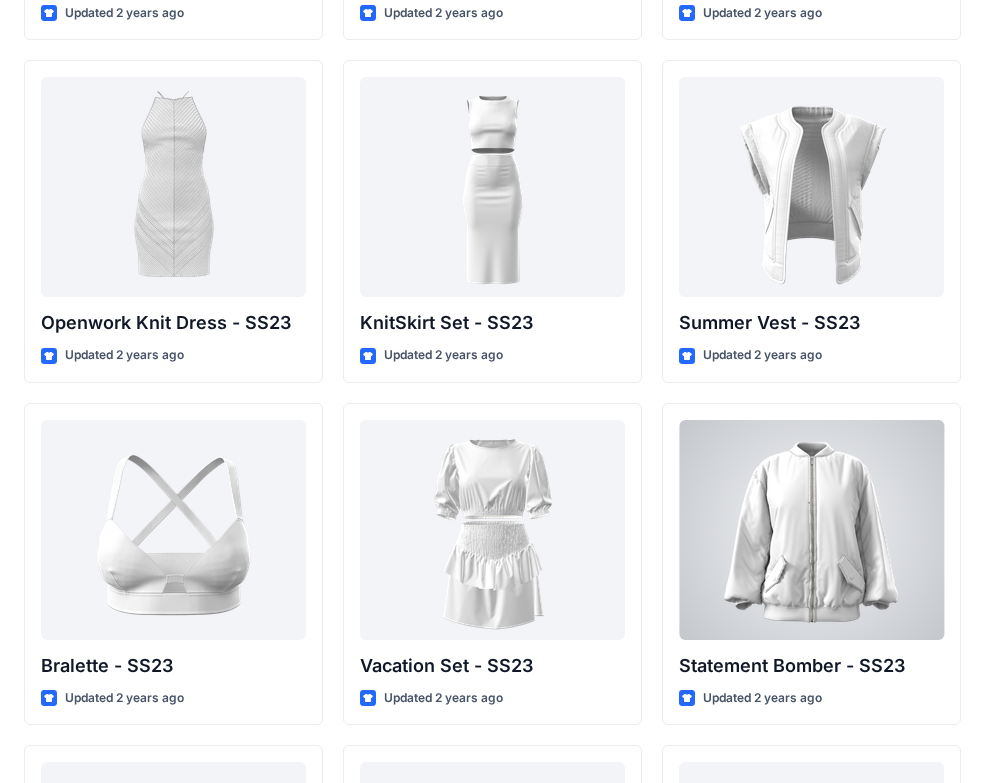 scroll, scrollTop: 0, scrollLeft: 0, axis: both 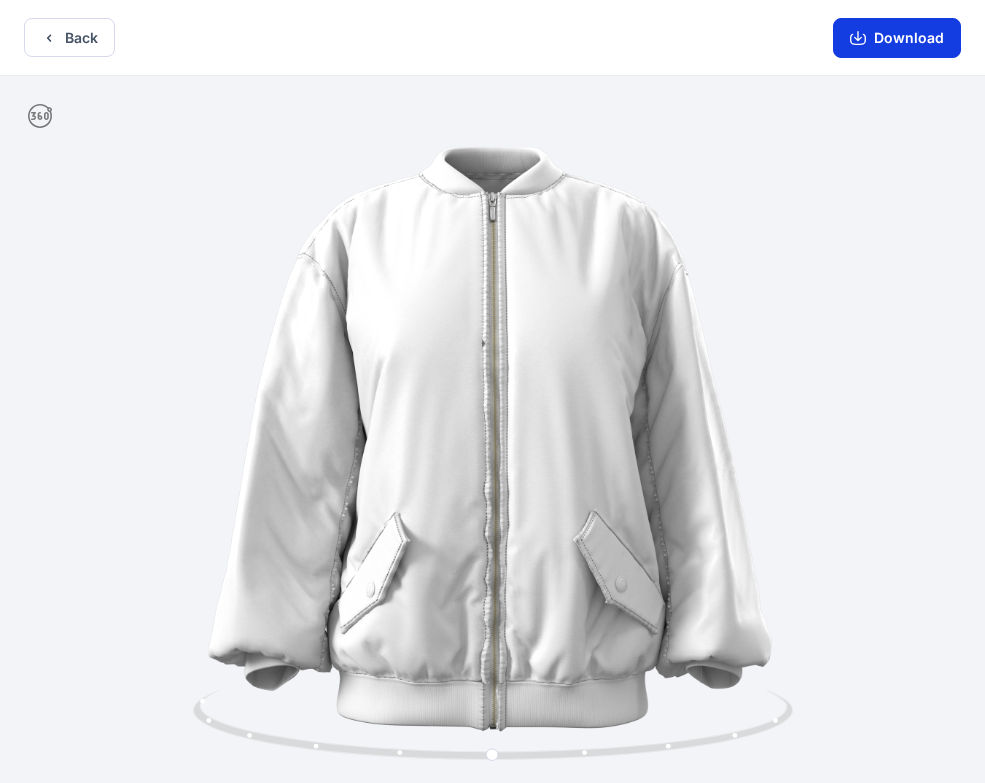 click on "Download" at bounding box center (897, 38) 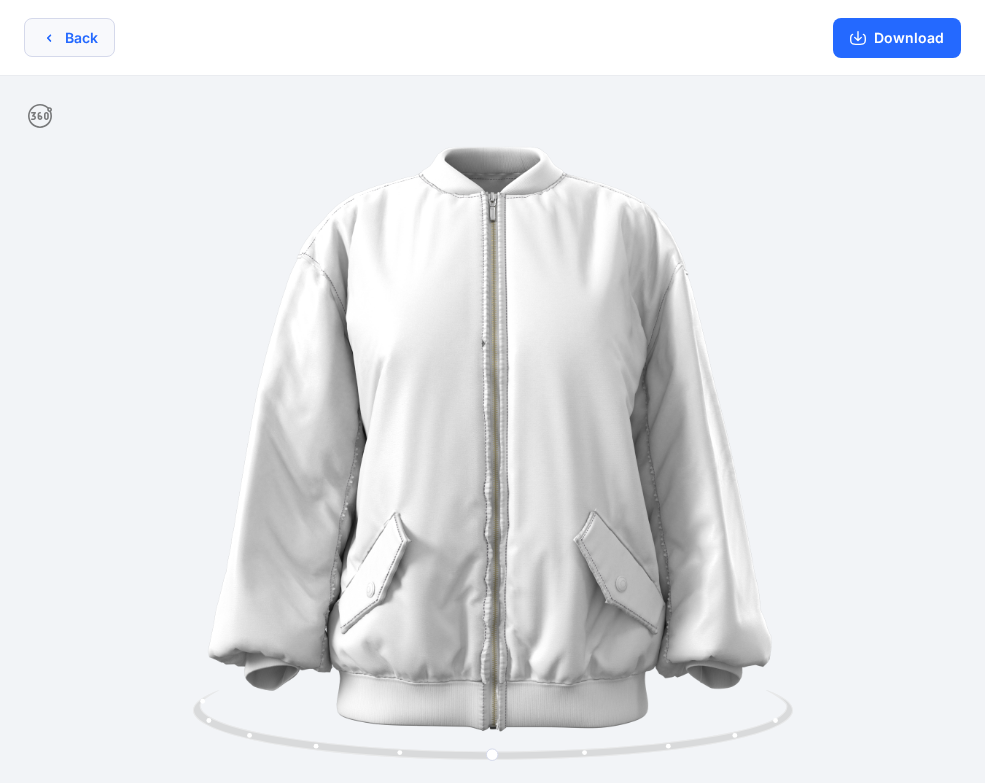 click on "Back" at bounding box center (69, 37) 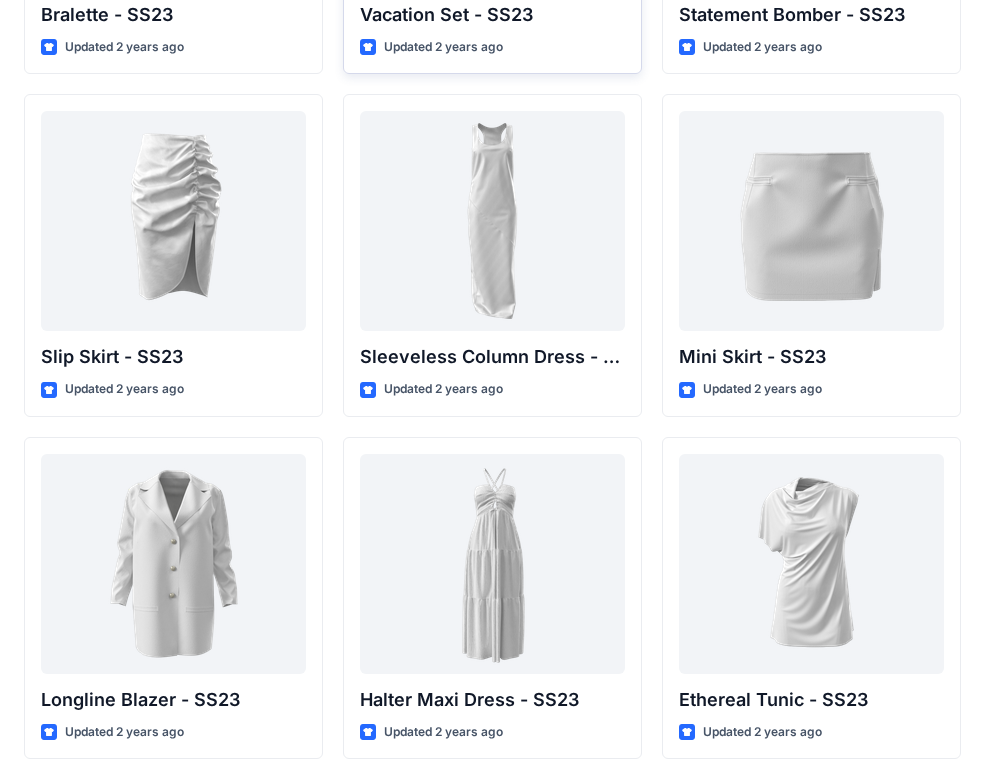 scroll, scrollTop: 2746, scrollLeft: 0, axis: vertical 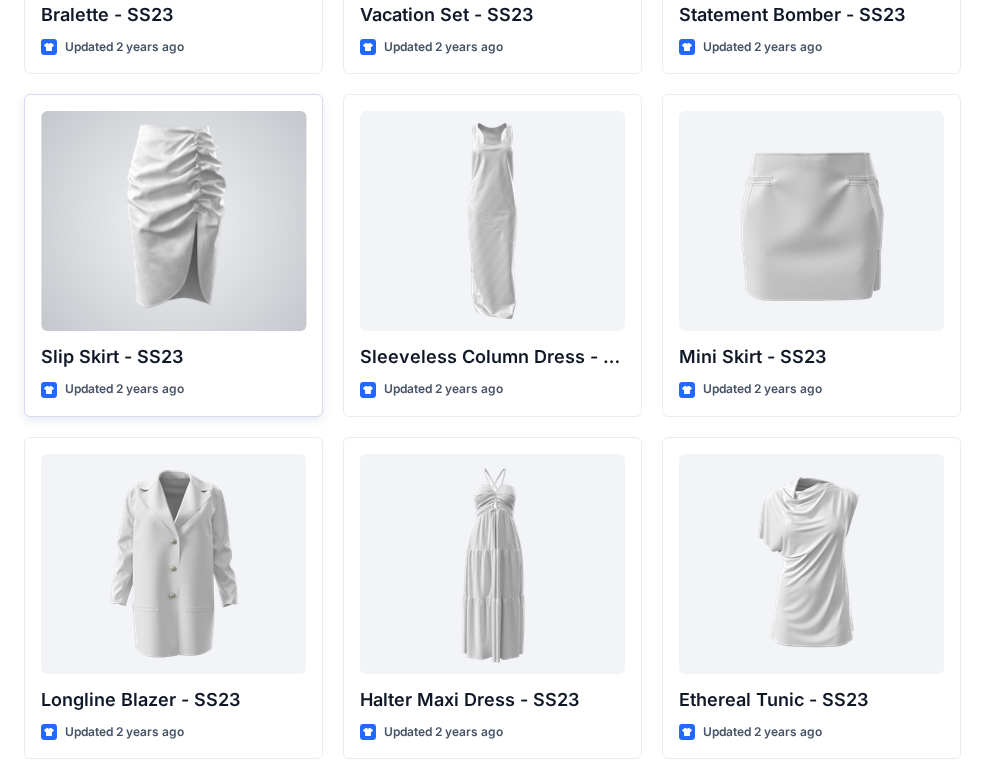 click at bounding box center (173, 221) 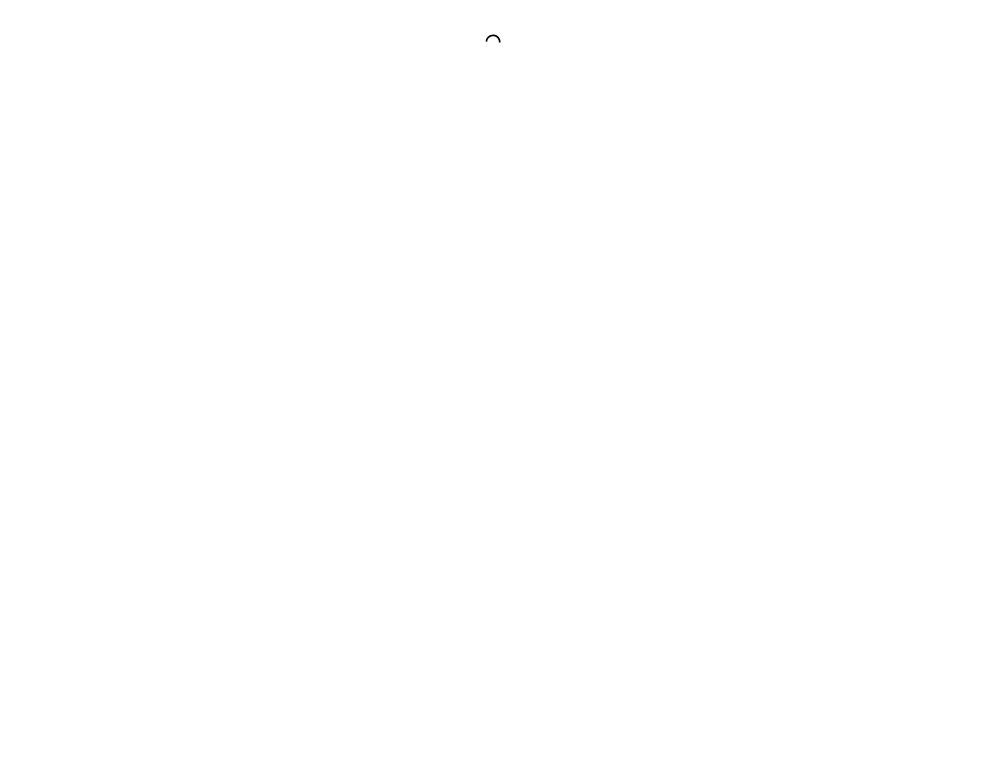 scroll, scrollTop: 0, scrollLeft: 0, axis: both 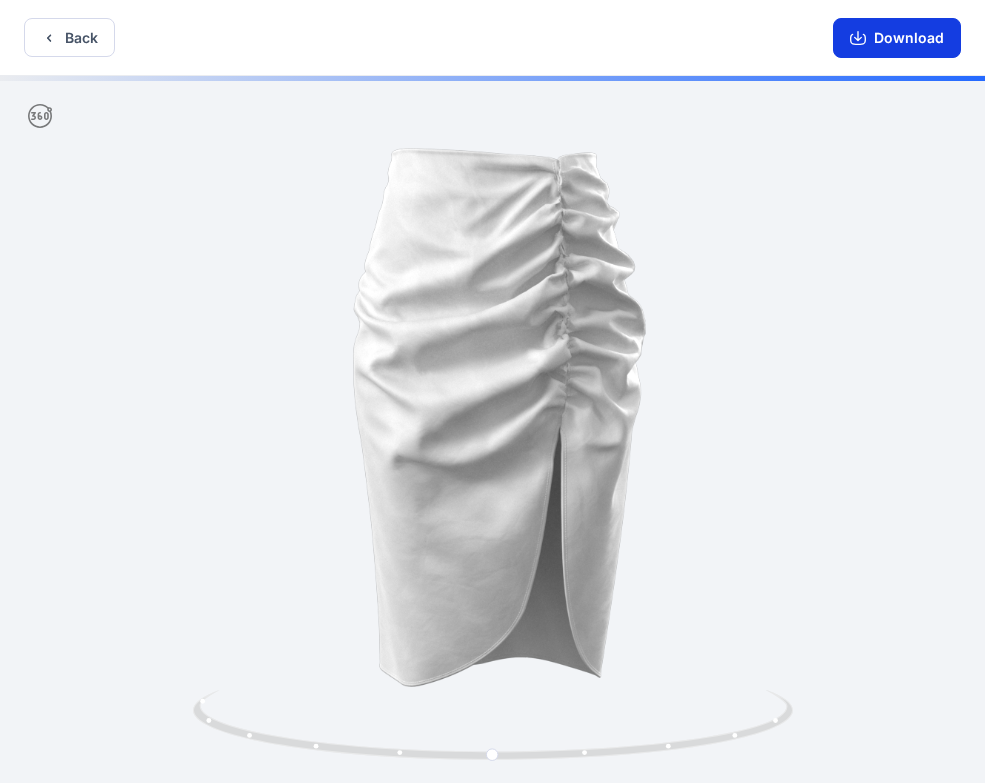 click on "Download" at bounding box center (897, 38) 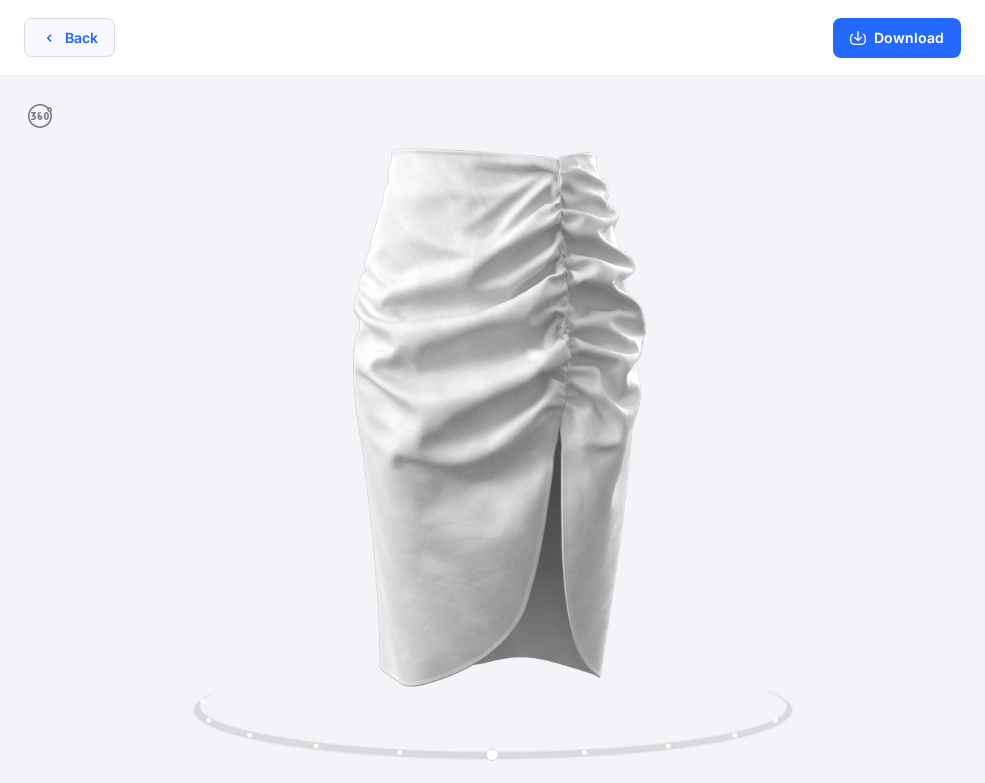 click on "Back" at bounding box center [69, 37] 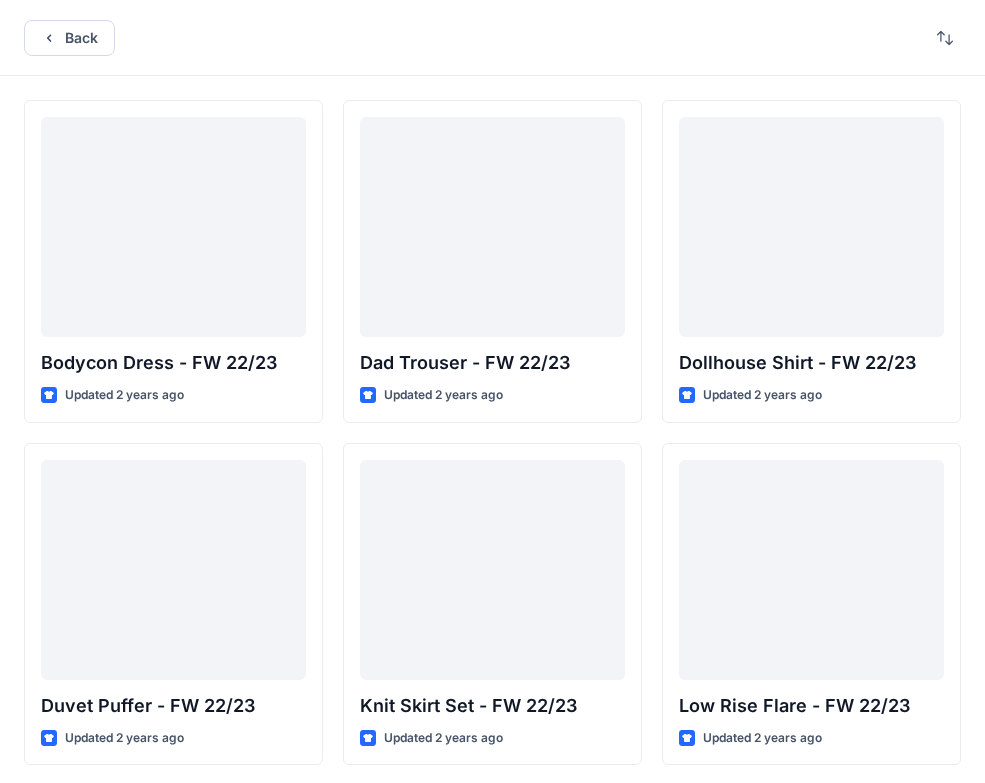 scroll, scrollTop: 2746, scrollLeft: 0, axis: vertical 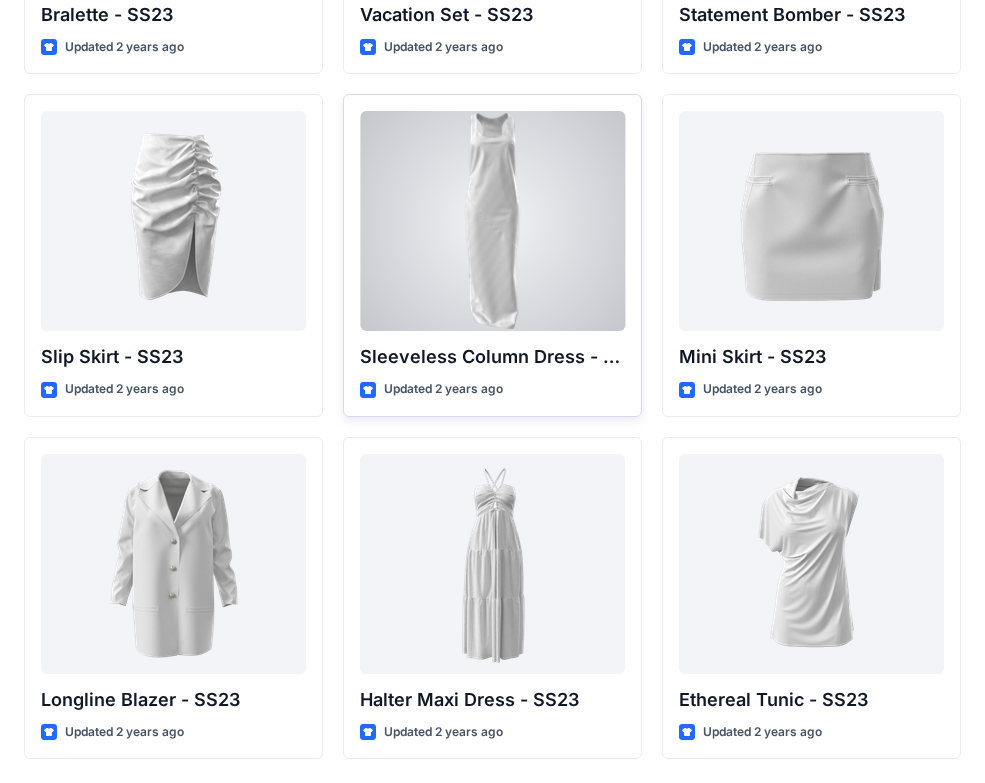 click at bounding box center [492, 221] 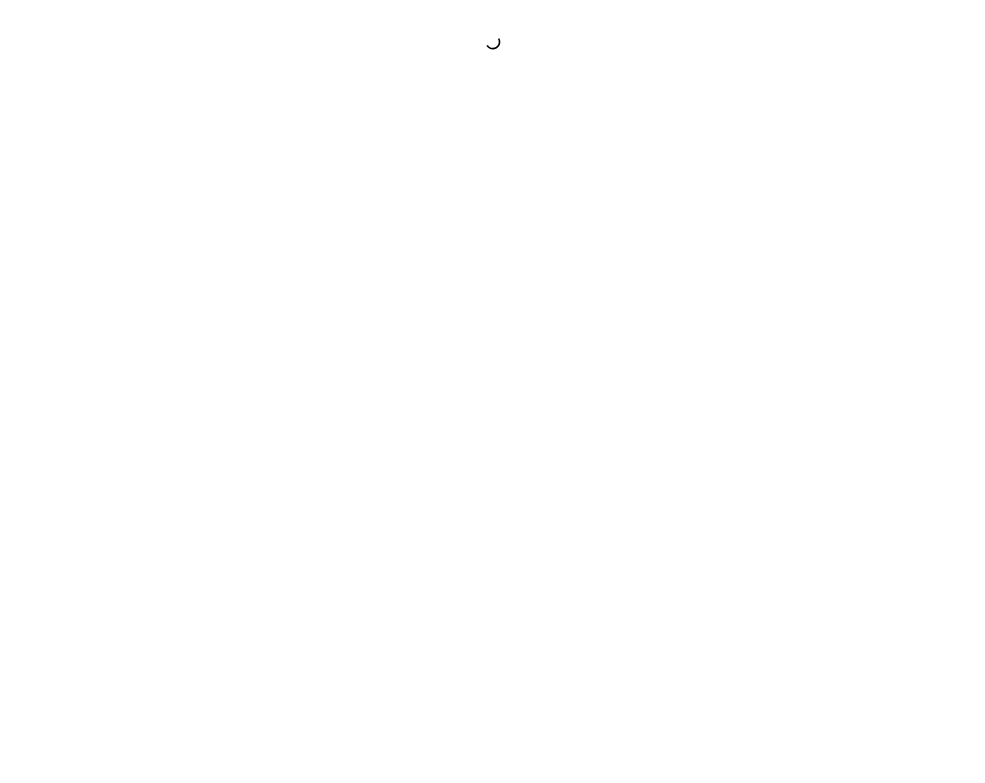 scroll, scrollTop: 0, scrollLeft: 0, axis: both 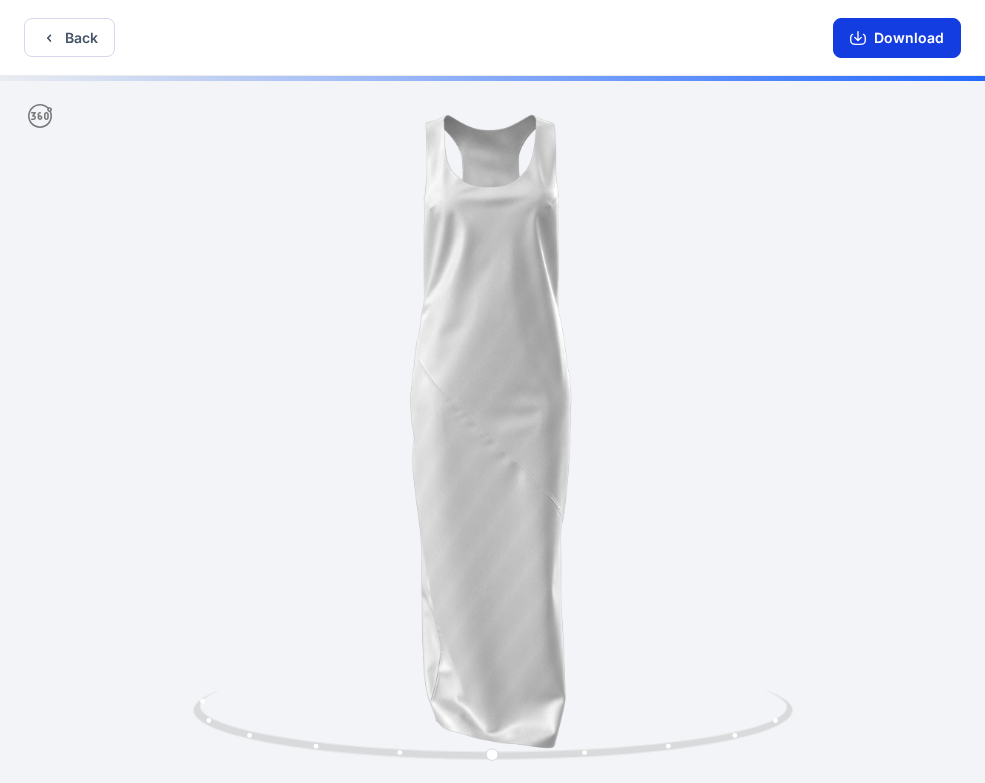 click on "Download" at bounding box center [897, 38] 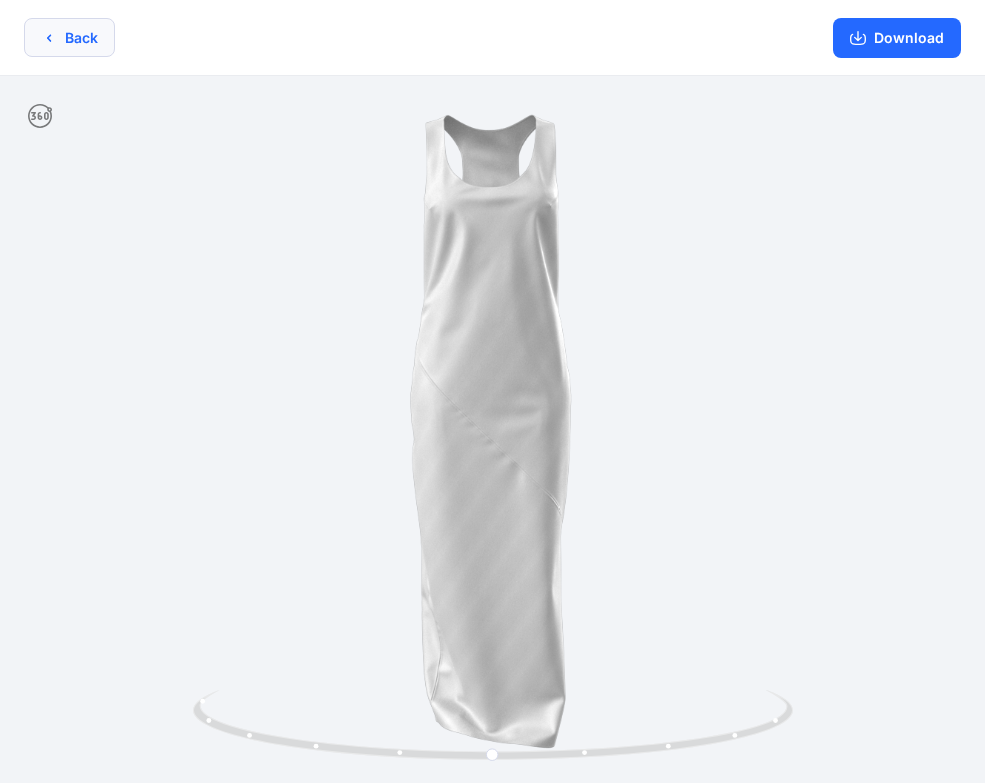 click on "Back" at bounding box center (69, 37) 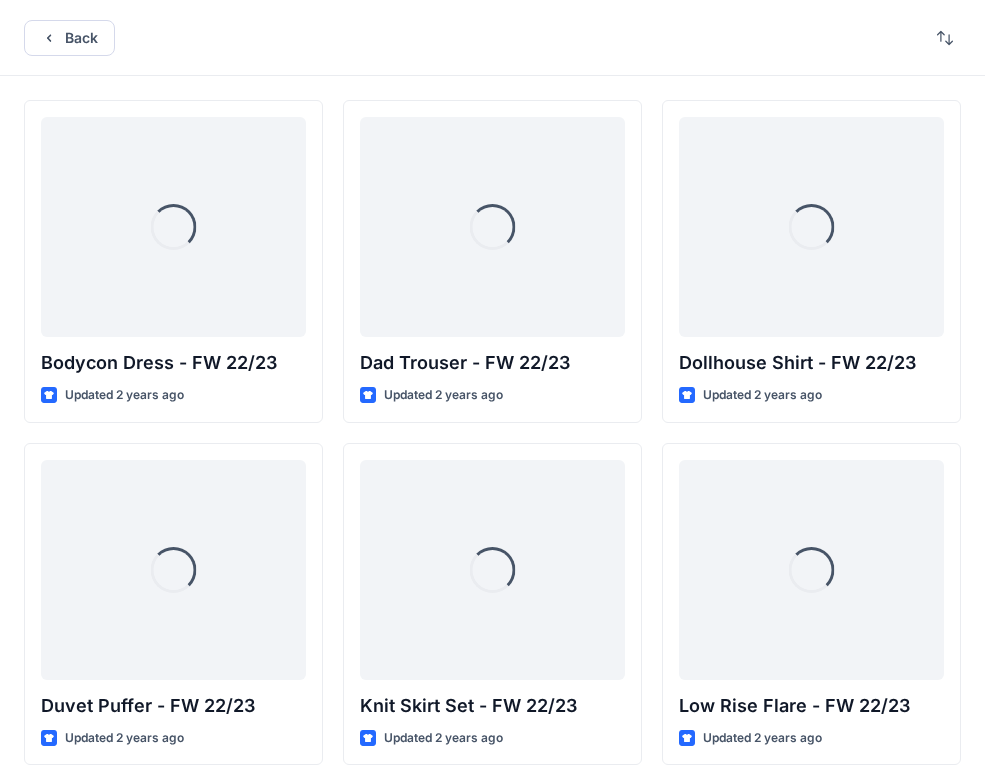 scroll, scrollTop: 2746, scrollLeft: 0, axis: vertical 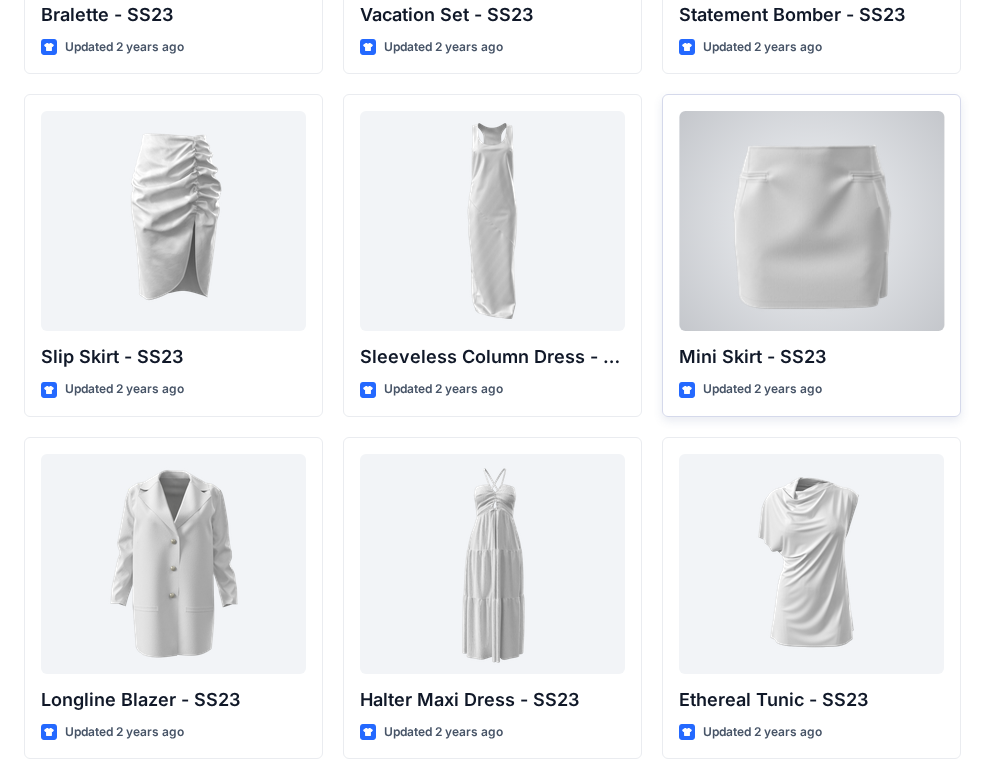 click at bounding box center (811, 221) 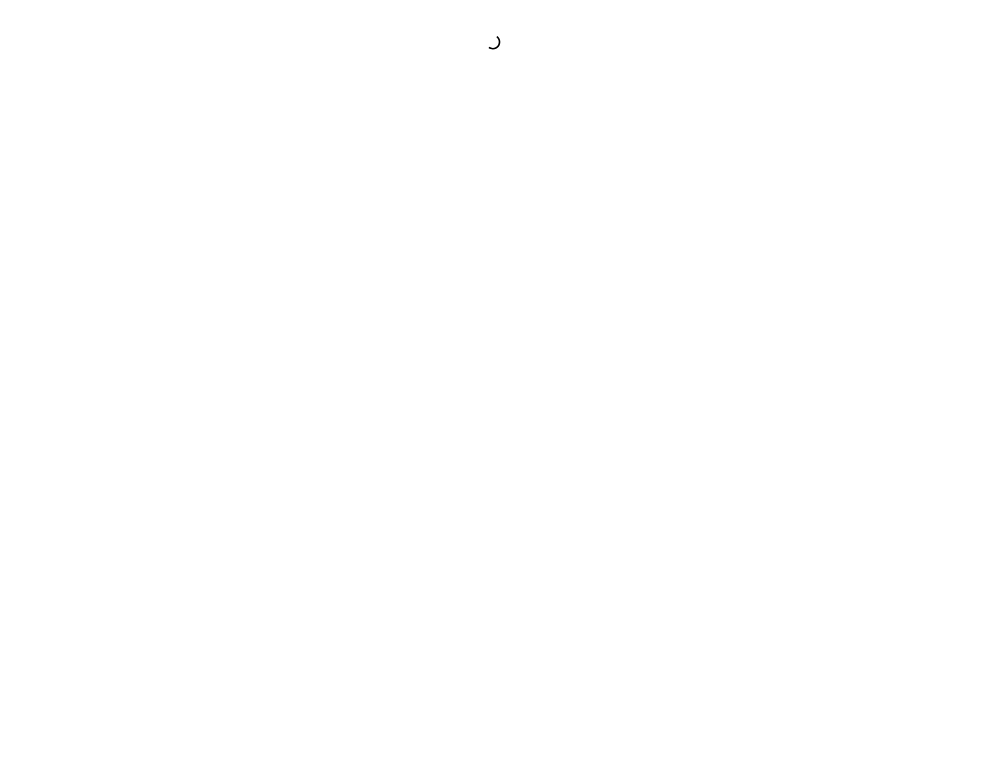 scroll, scrollTop: 0, scrollLeft: 0, axis: both 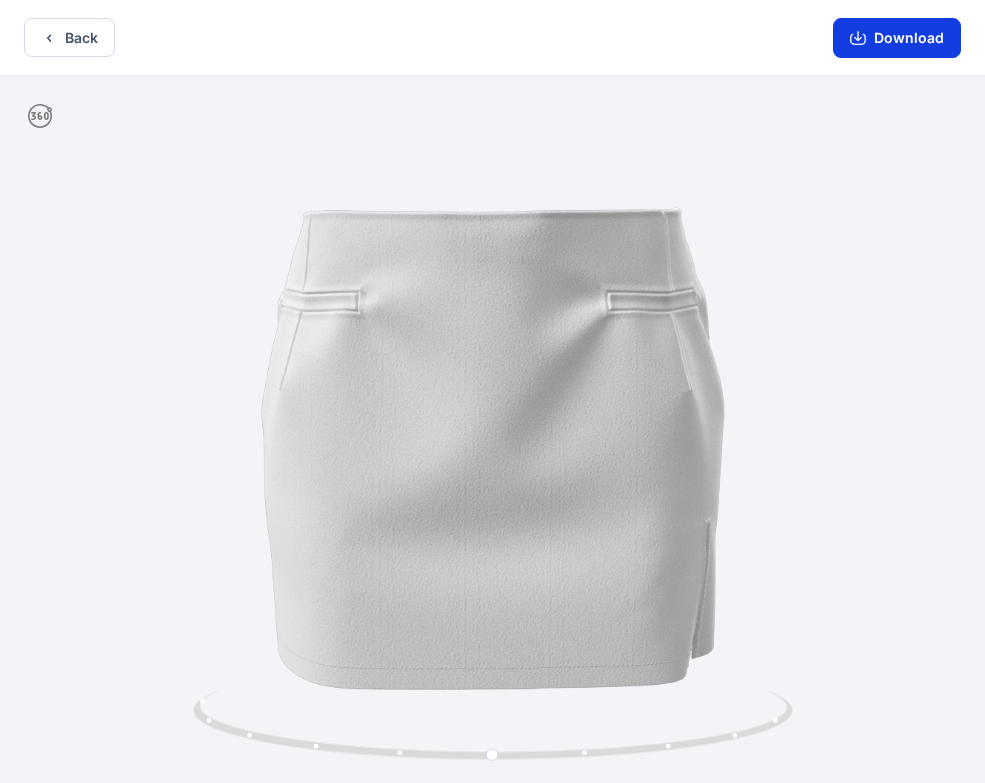 click on "Download" at bounding box center [897, 38] 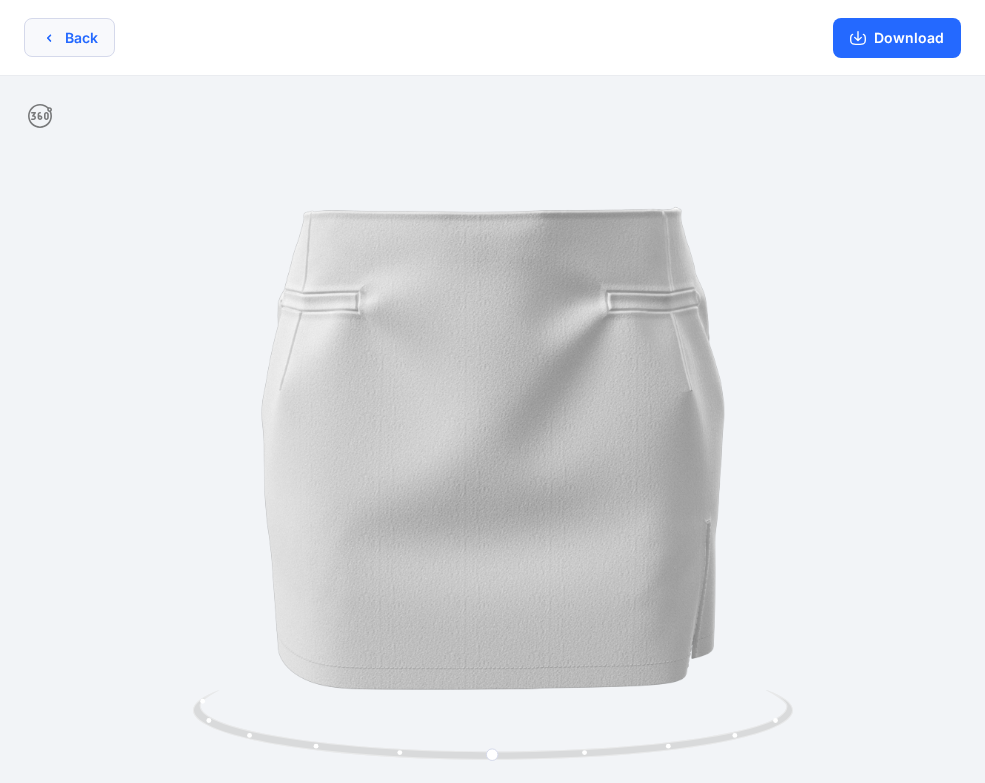 click on "Back" at bounding box center [69, 37] 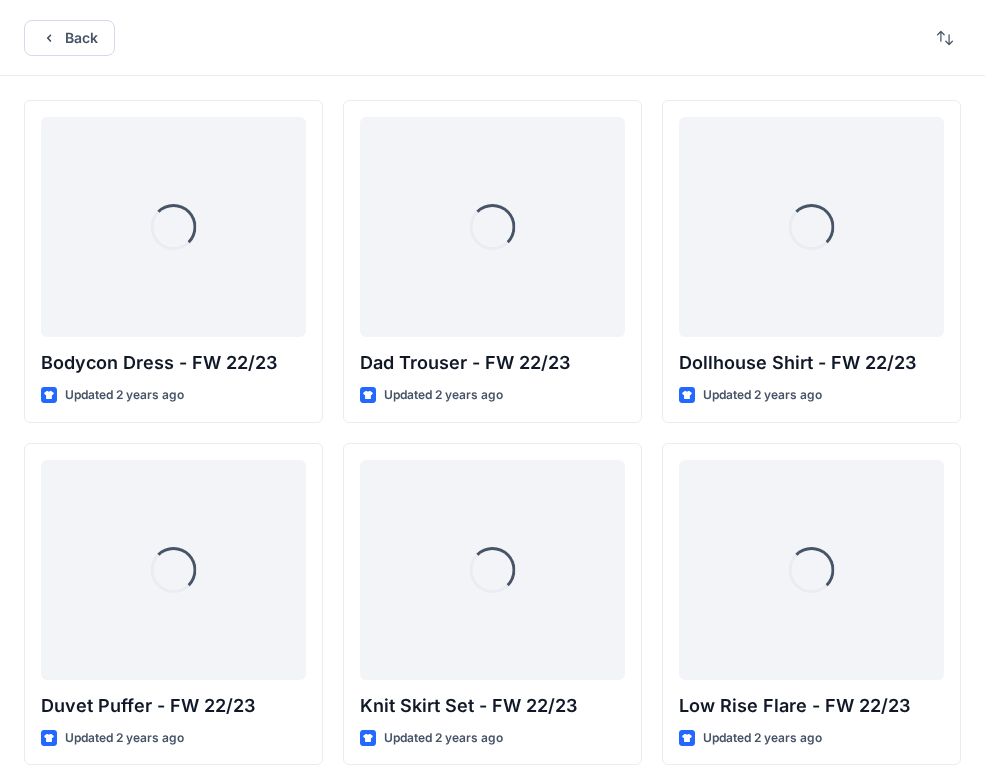 scroll, scrollTop: 2746, scrollLeft: 0, axis: vertical 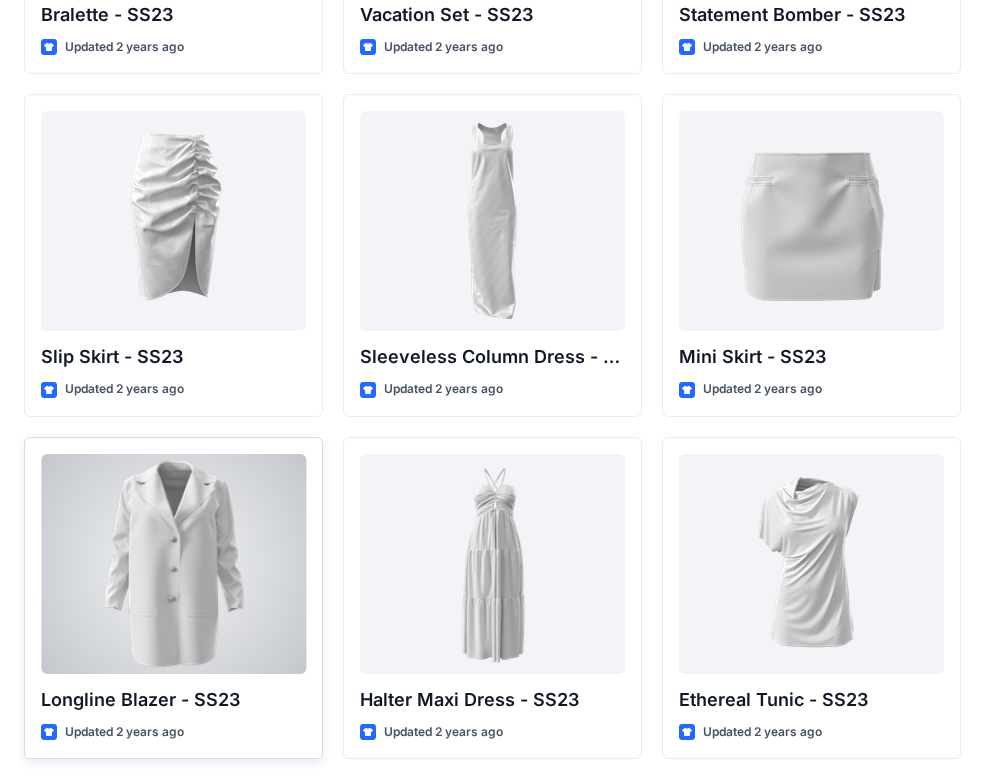click at bounding box center (173, 564) 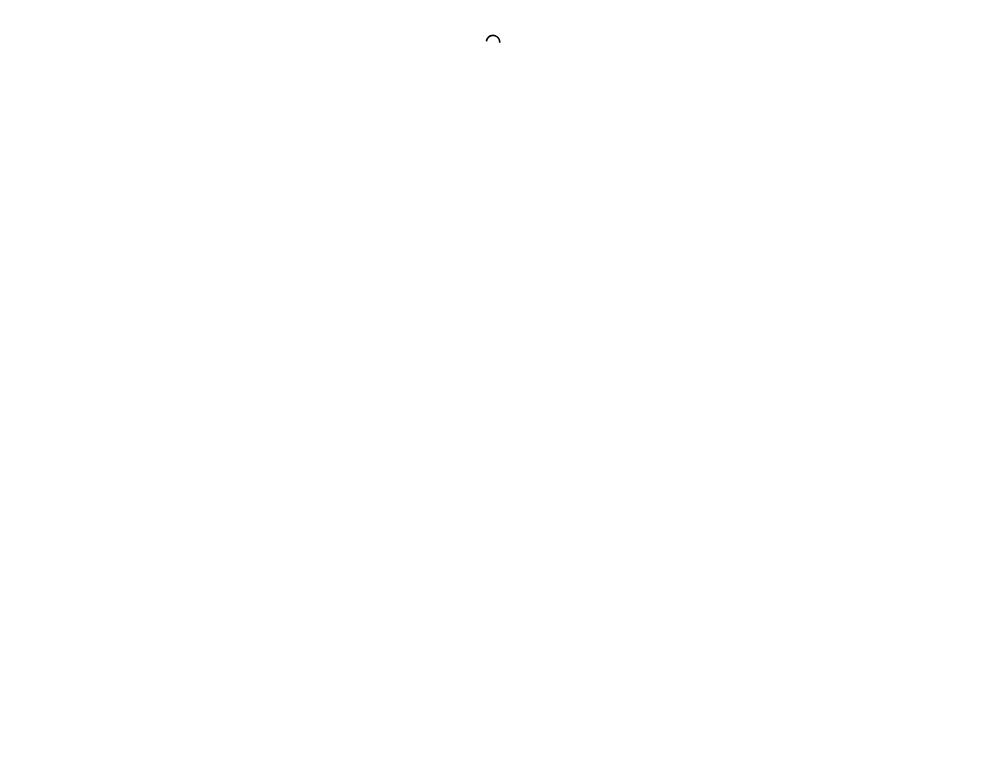 scroll, scrollTop: 0, scrollLeft: 0, axis: both 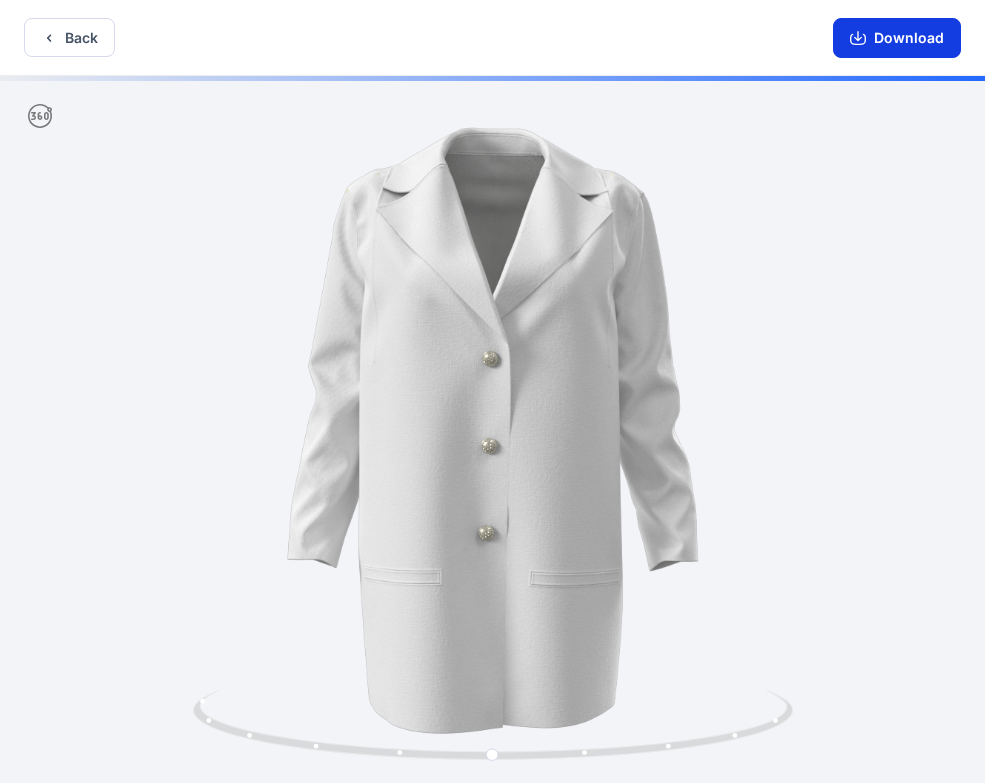 click on "Download" at bounding box center (897, 38) 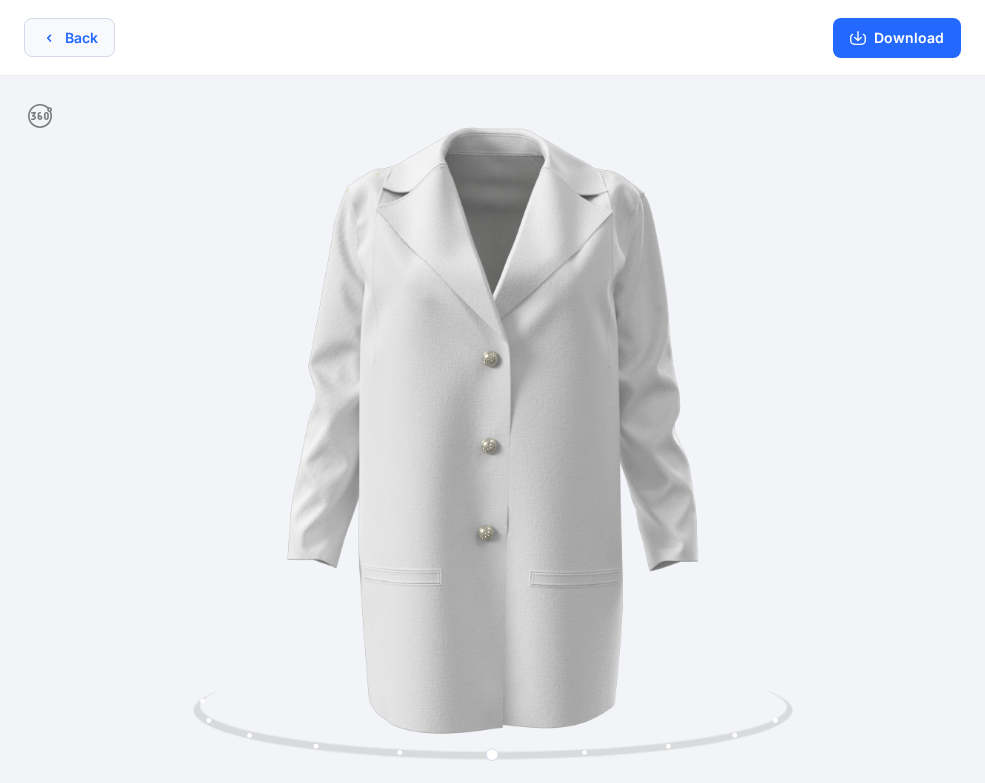 click on "Back" at bounding box center [69, 37] 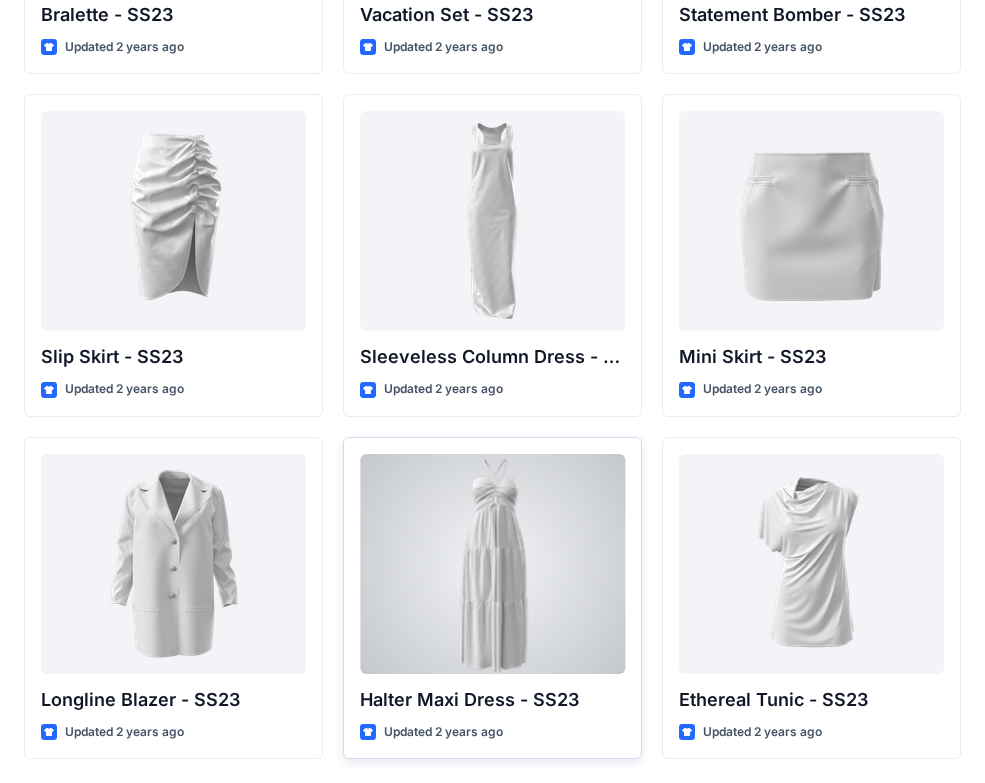 click at bounding box center [492, 564] 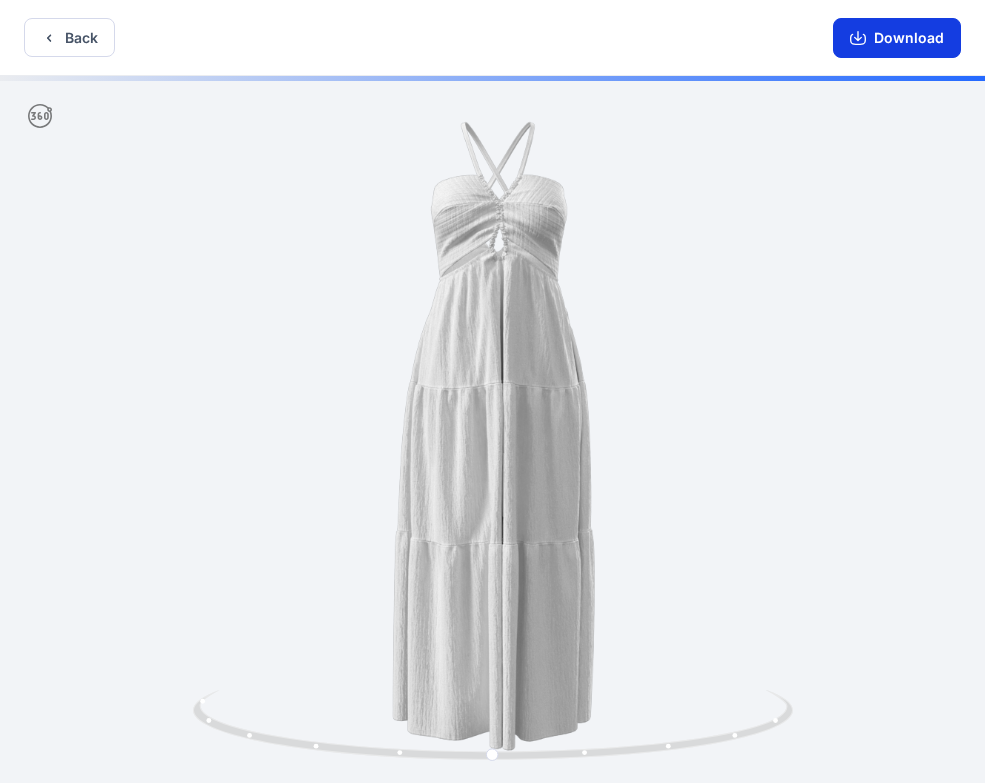 click on "Download" at bounding box center (897, 38) 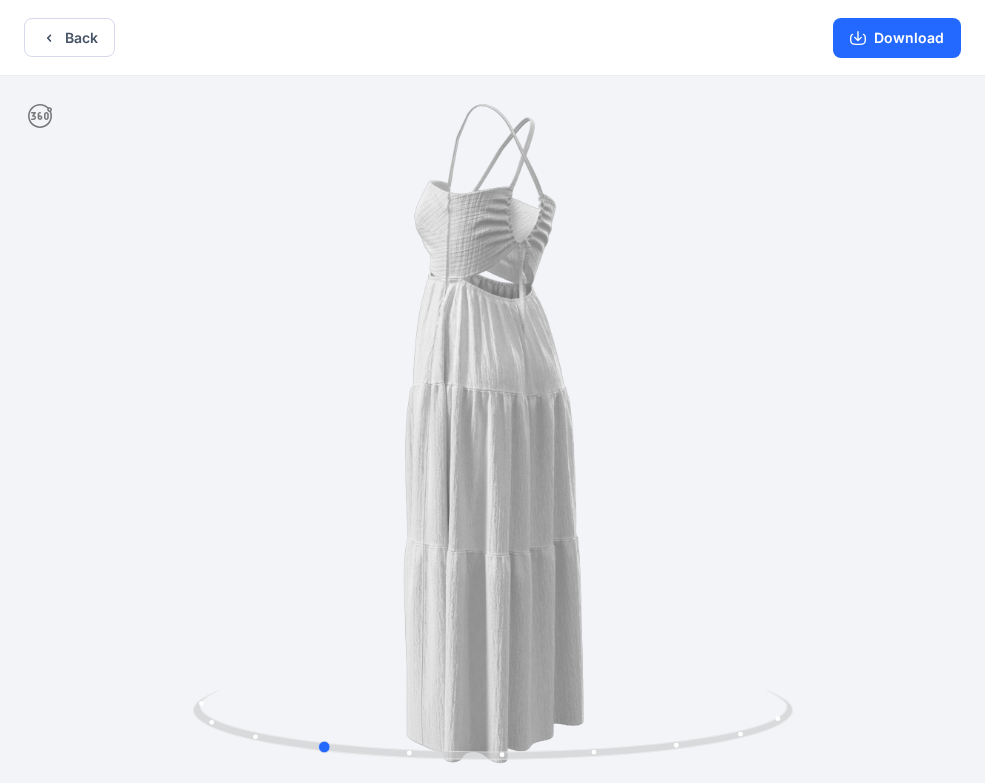 drag, startPoint x: 477, startPoint y: 424, endPoint x: 303, endPoint y: 425, distance: 174.00287 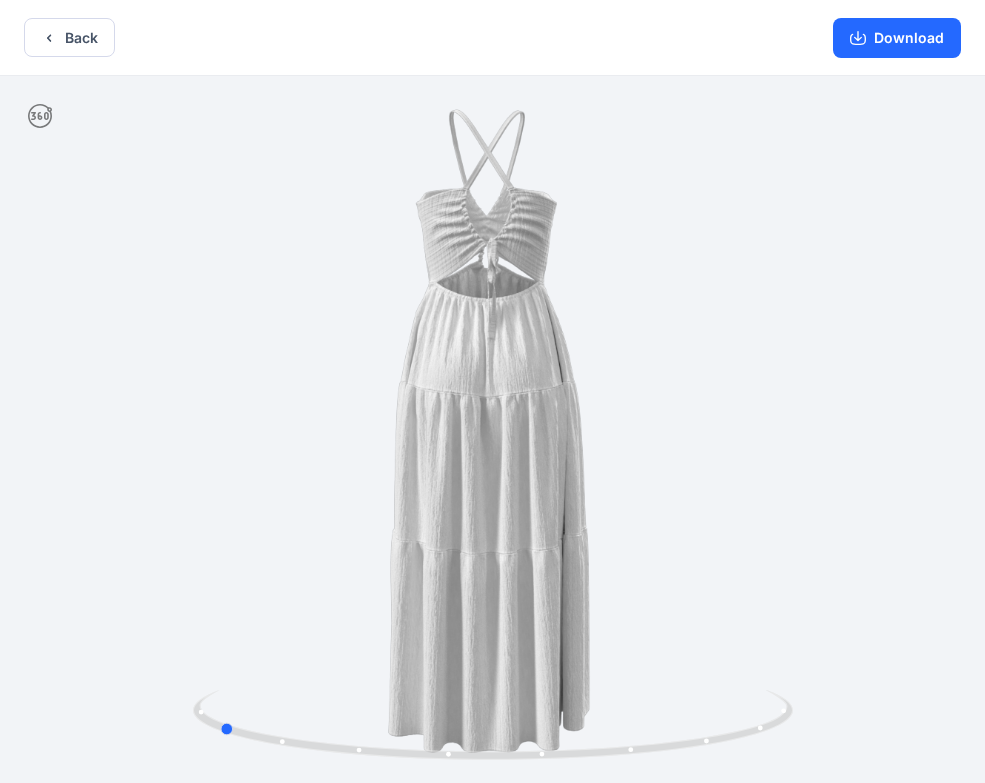 drag, startPoint x: 522, startPoint y: 417, endPoint x: 421, endPoint y: 415, distance: 101.0198 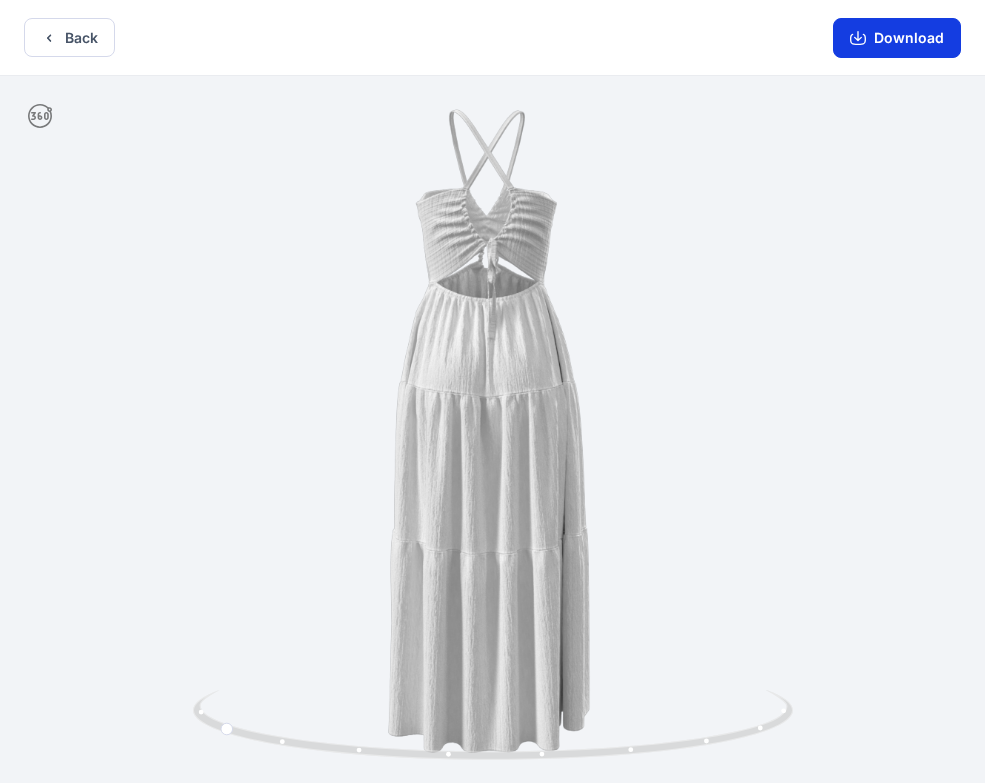 click on "Download" at bounding box center [897, 38] 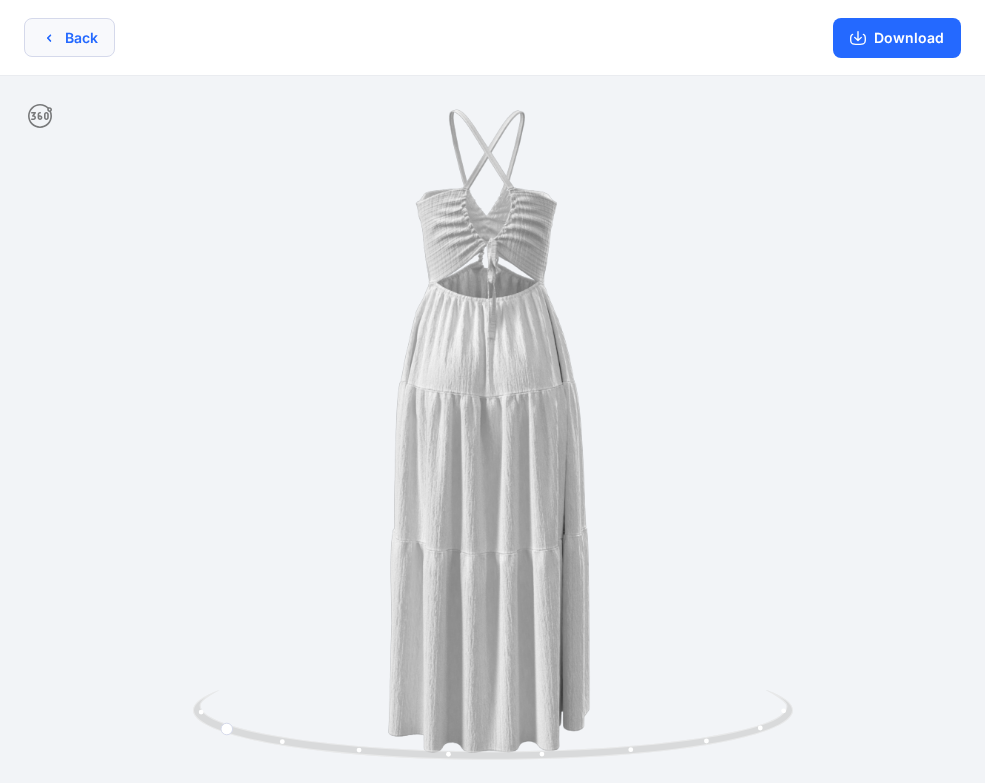 click on "Back" at bounding box center [69, 37] 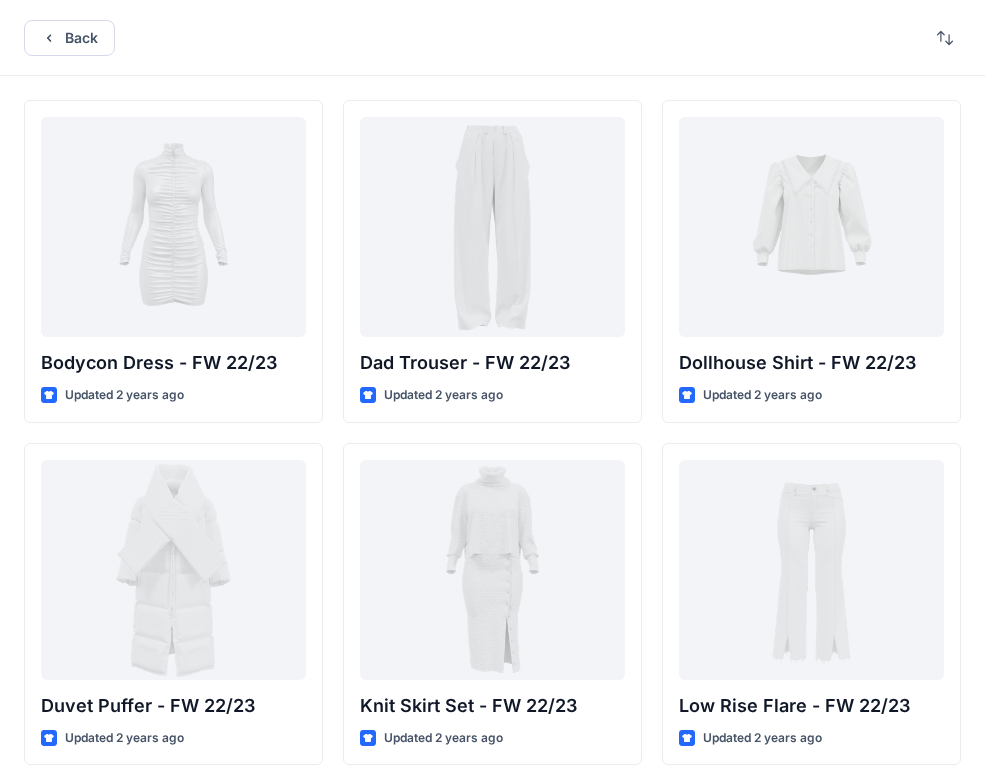 scroll, scrollTop: 2746, scrollLeft: 0, axis: vertical 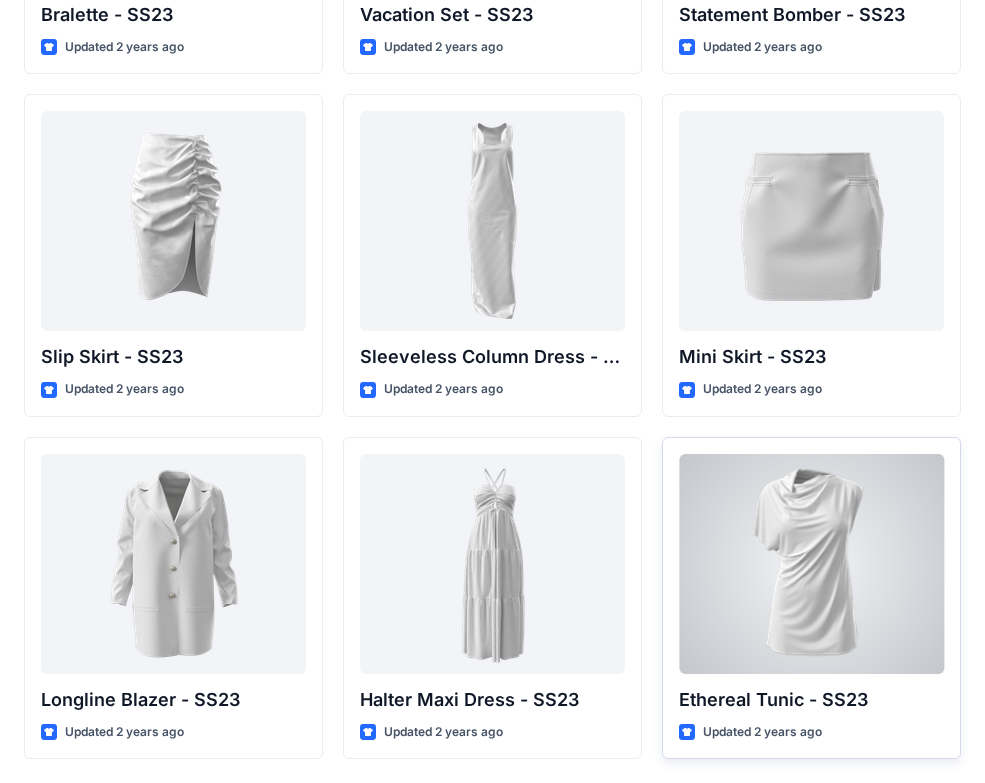 click at bounding box center [811, 564] 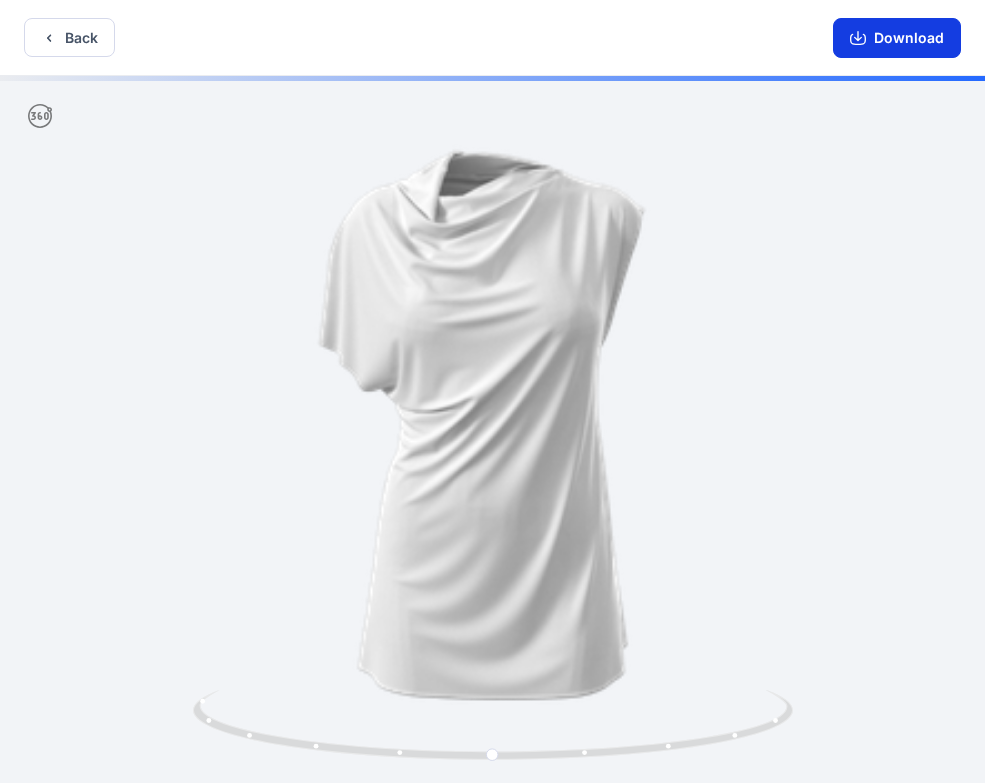 click on "Download" at bounding box center [897, 38] 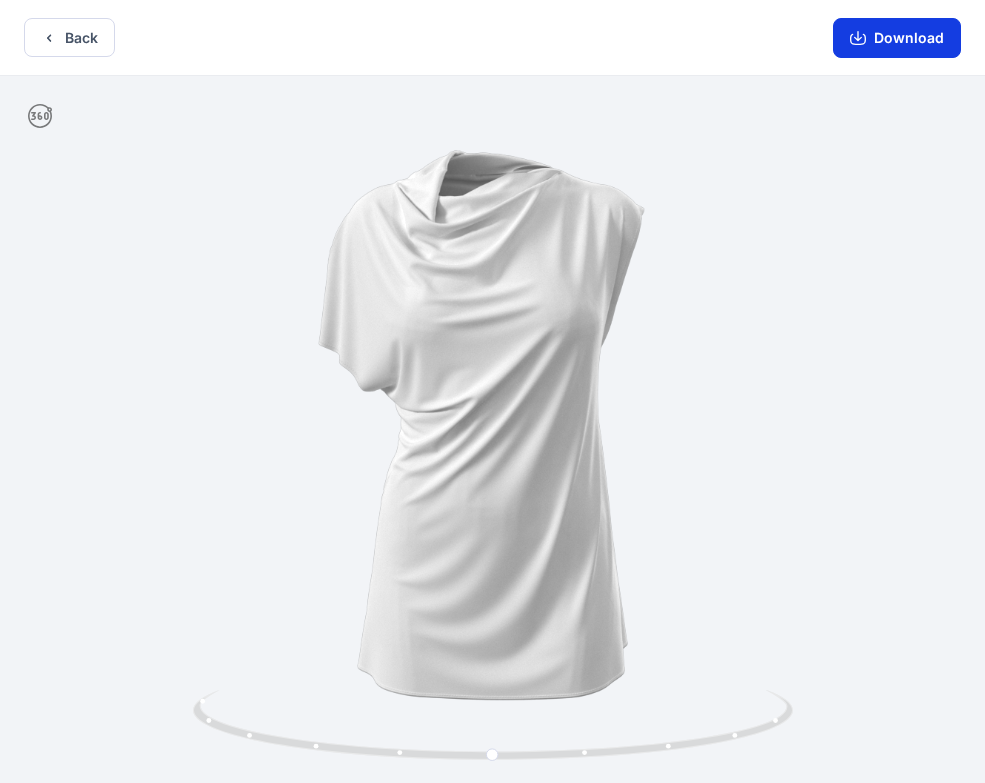 click on "Download" at bounding box center [897, 38] 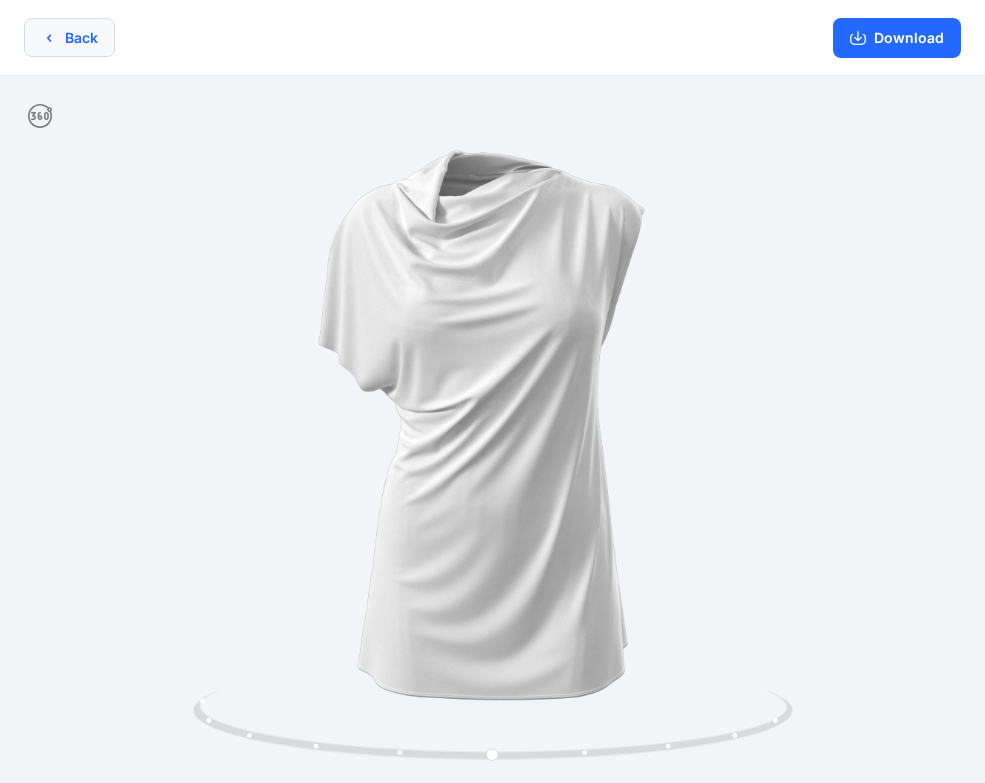 click 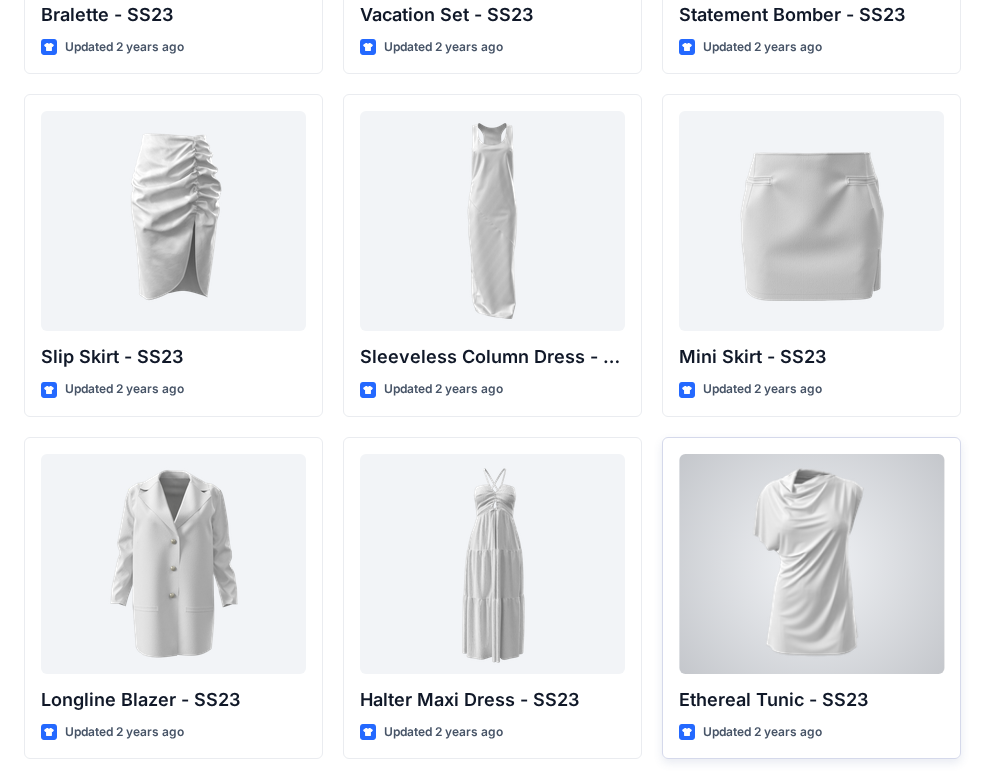 click at bounding box center (811, 564) 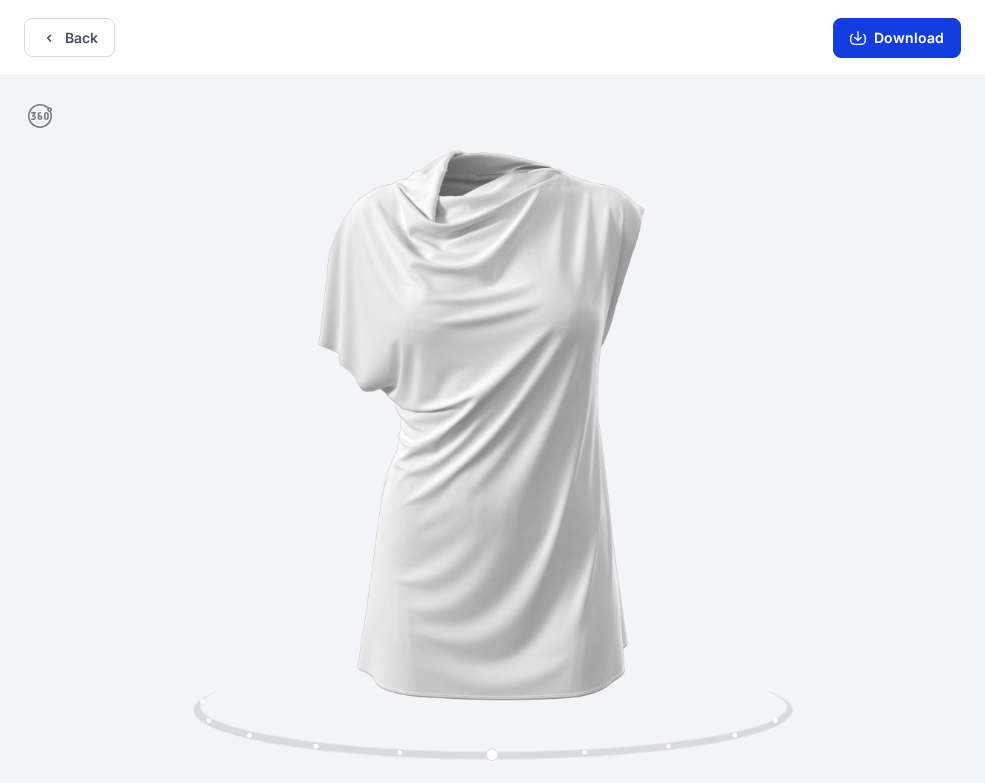 click on "Download" at bounding box center [897, 38] 